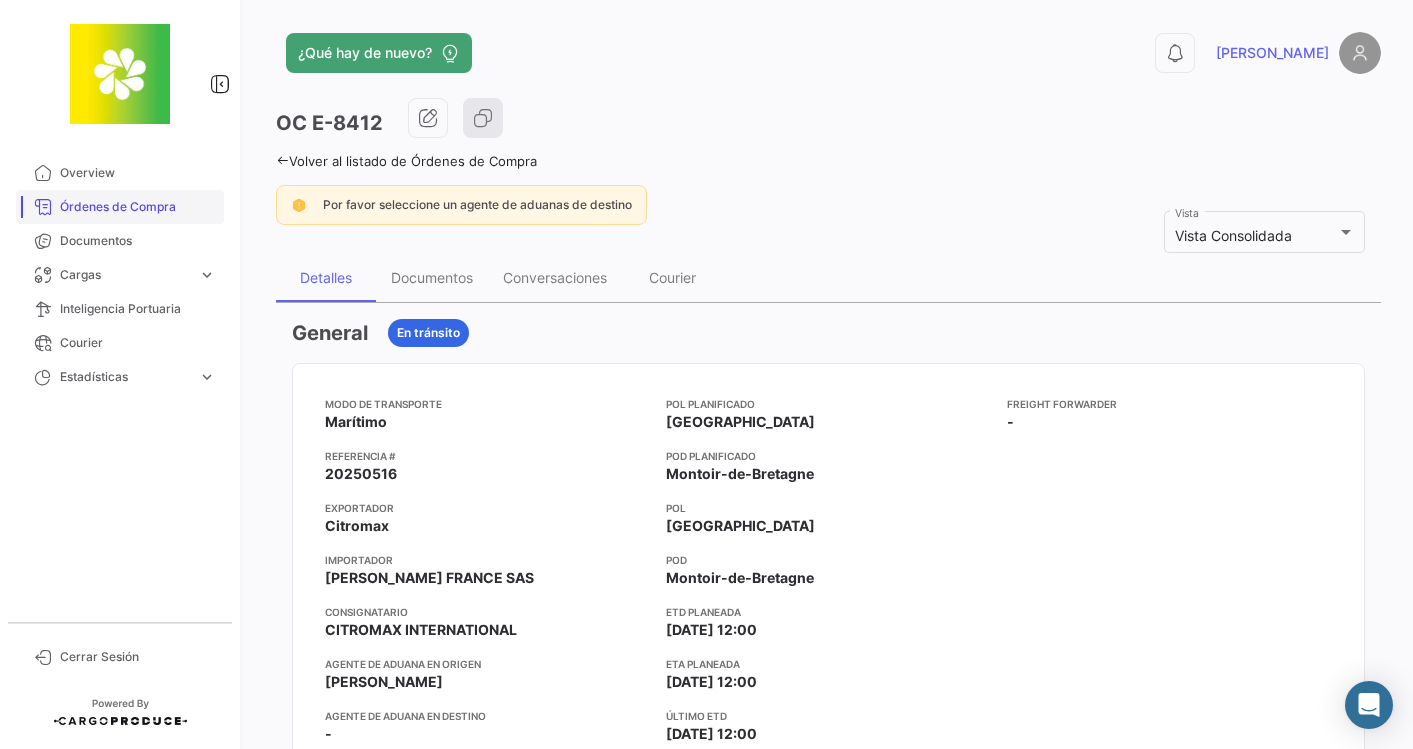 scroll, scrollTop: 0, scrollLeft: 0, axis: both 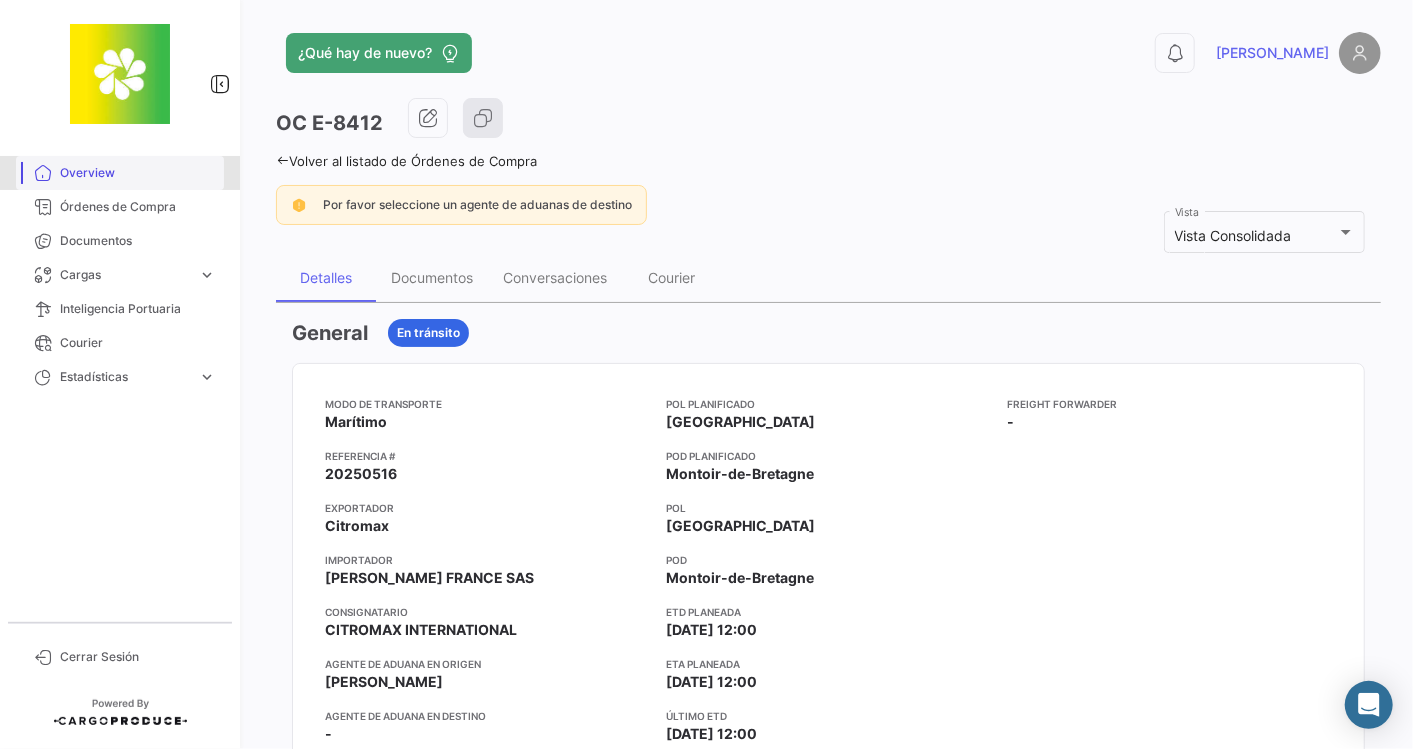click on "Overview" at bounding box center [120, 173] 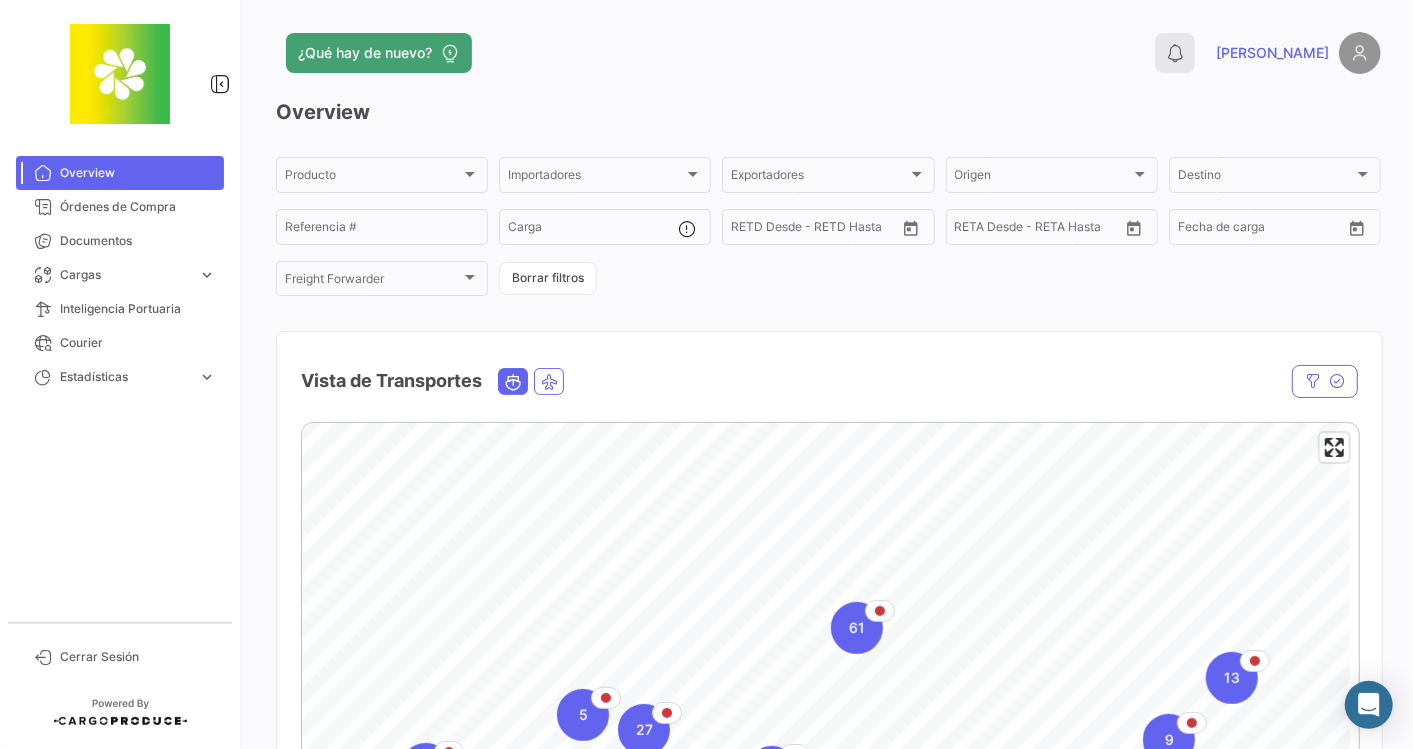 click on "0" 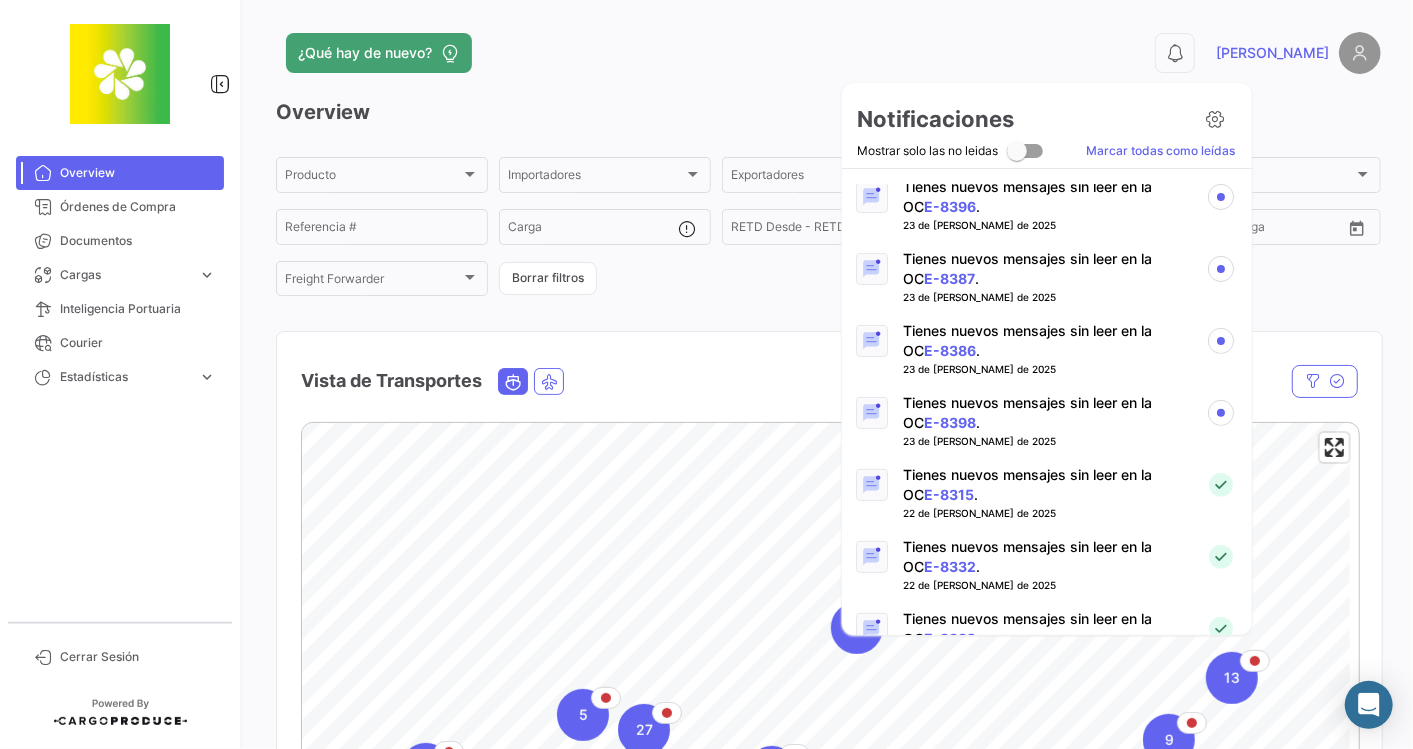 scroll, scrollTop: 380, scrollLeft: 0, axis: vertical 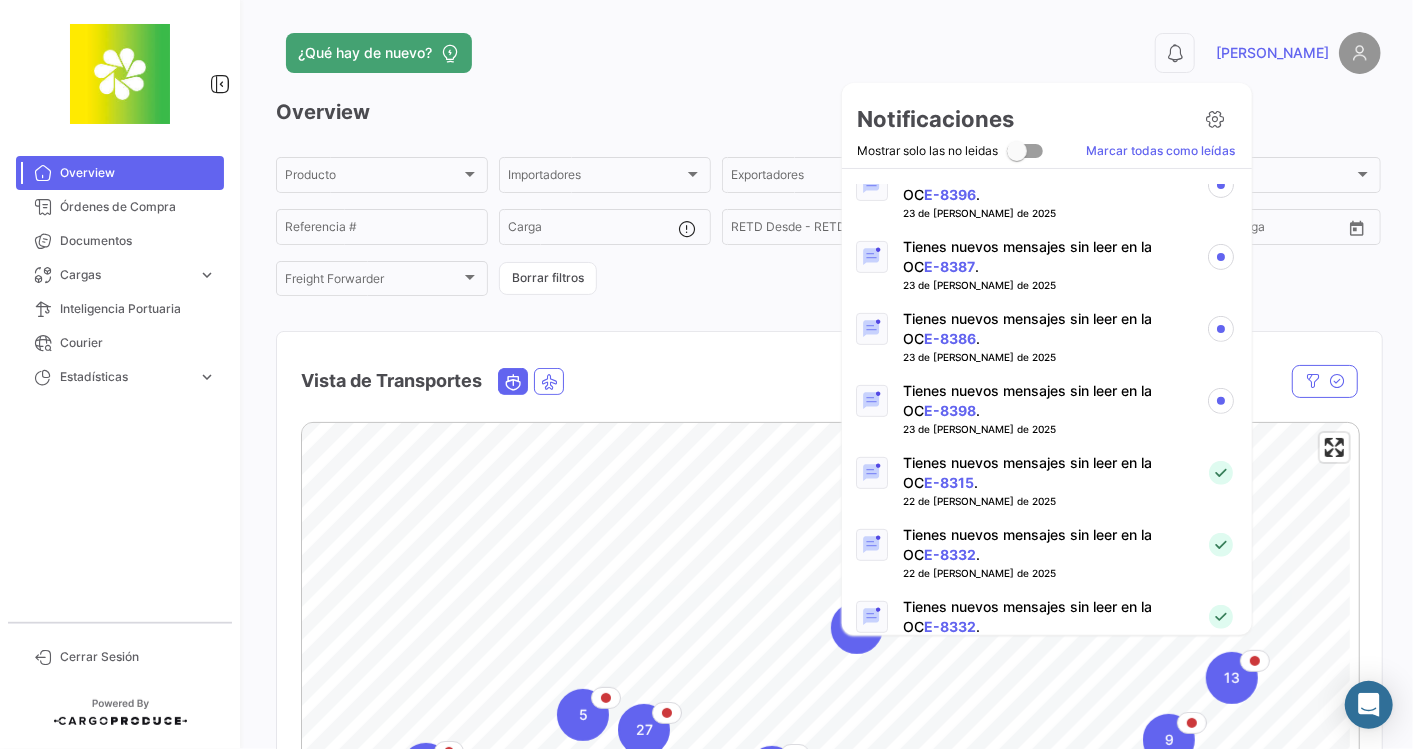 click on "Tienes nuevos mensajes sin leer en la OC    E-8398   ." at bounding box center [1046, 401] 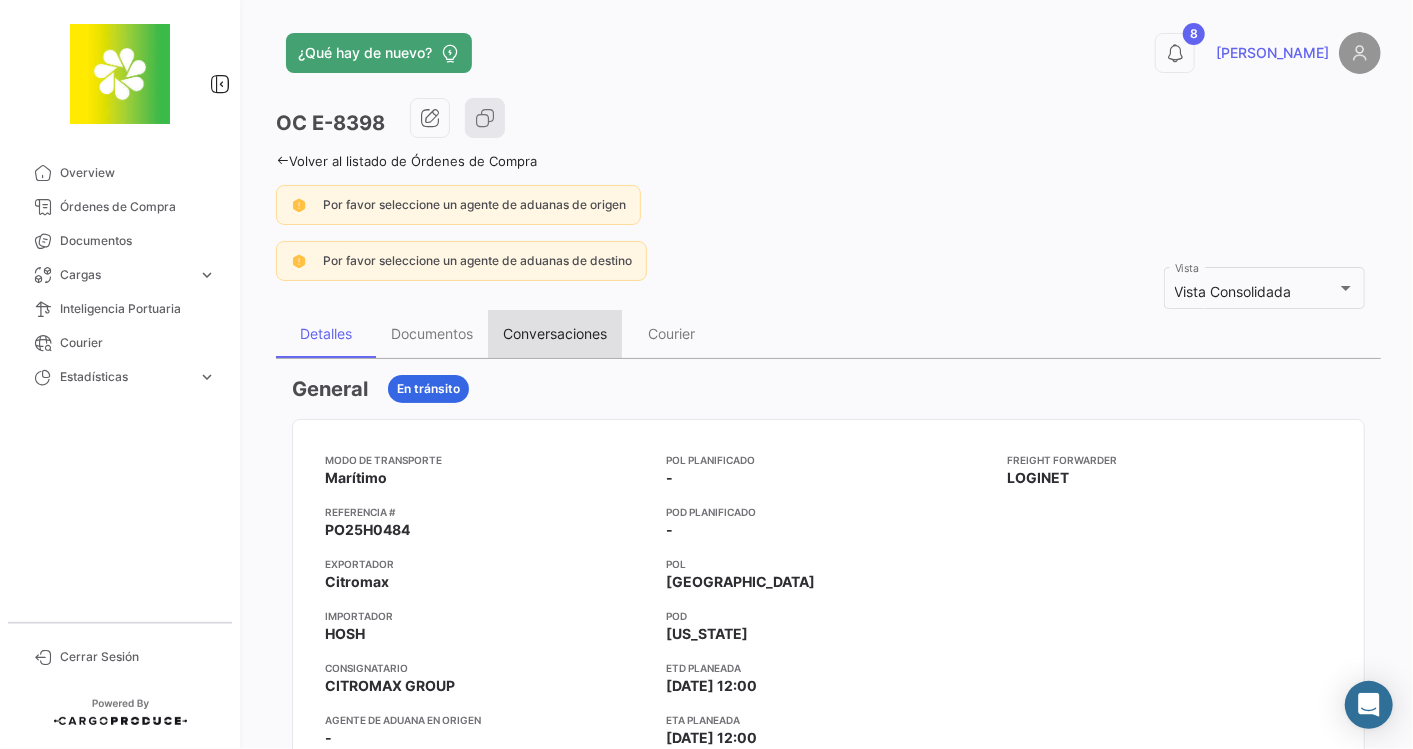 click on "Conversaciones" at bounding box center (555, 333) 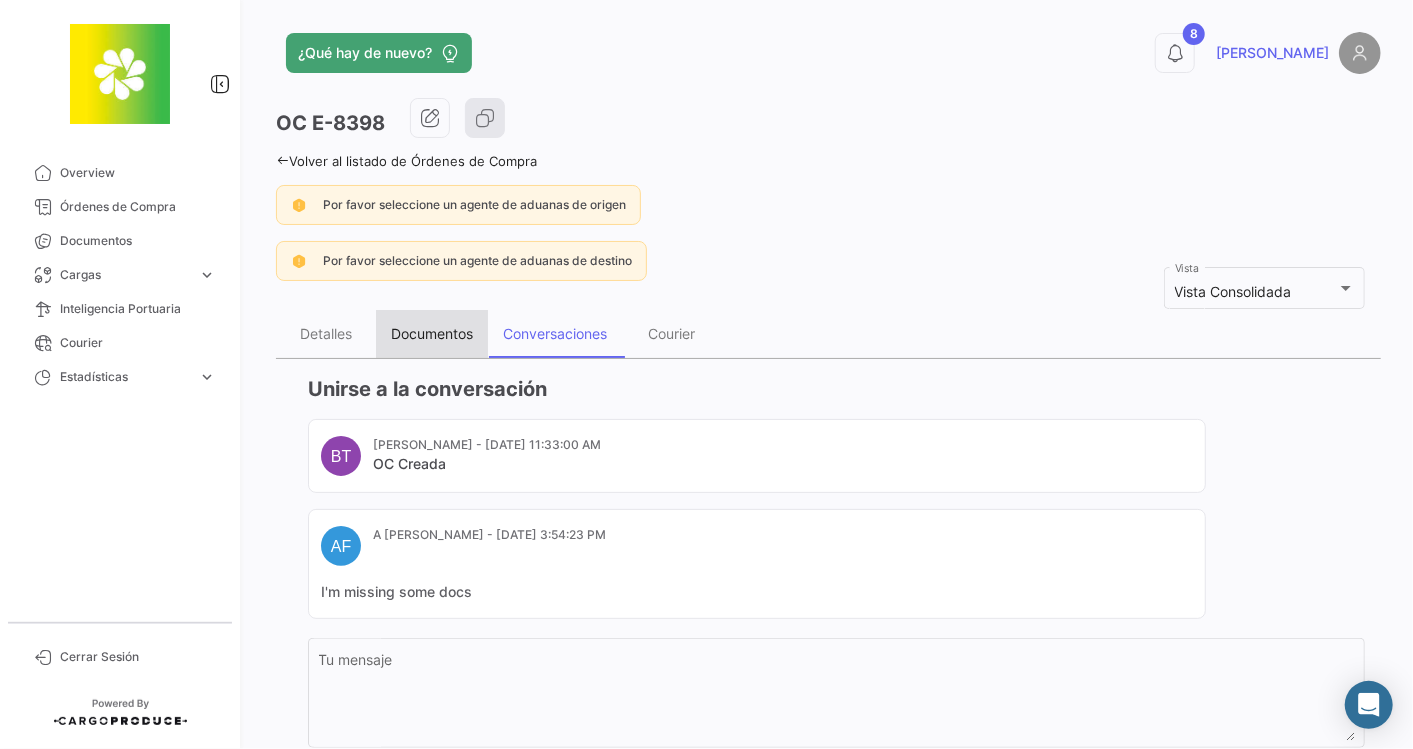 click on "Documentos" at bounding box center (432, 333) 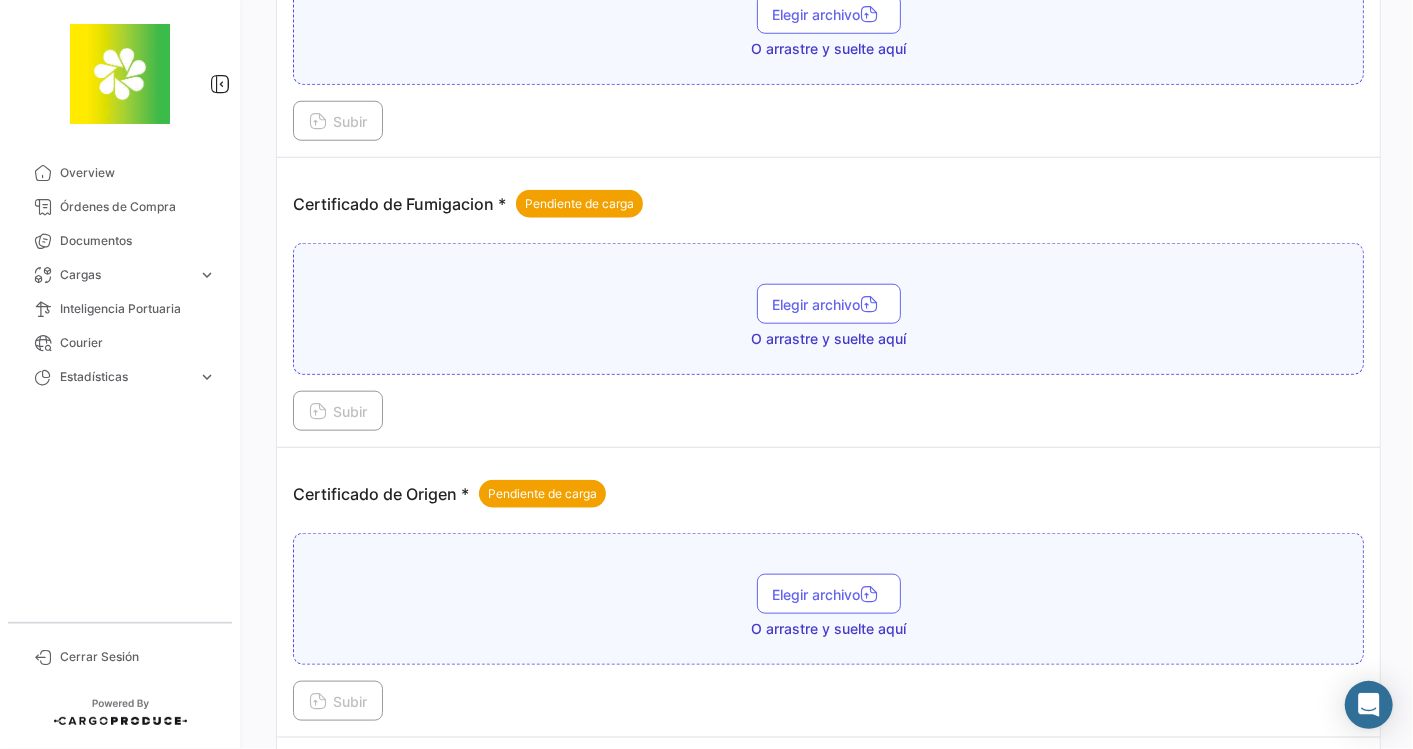 scroll, scrollTop: 997, scrollLeft: 0, axis: vertical 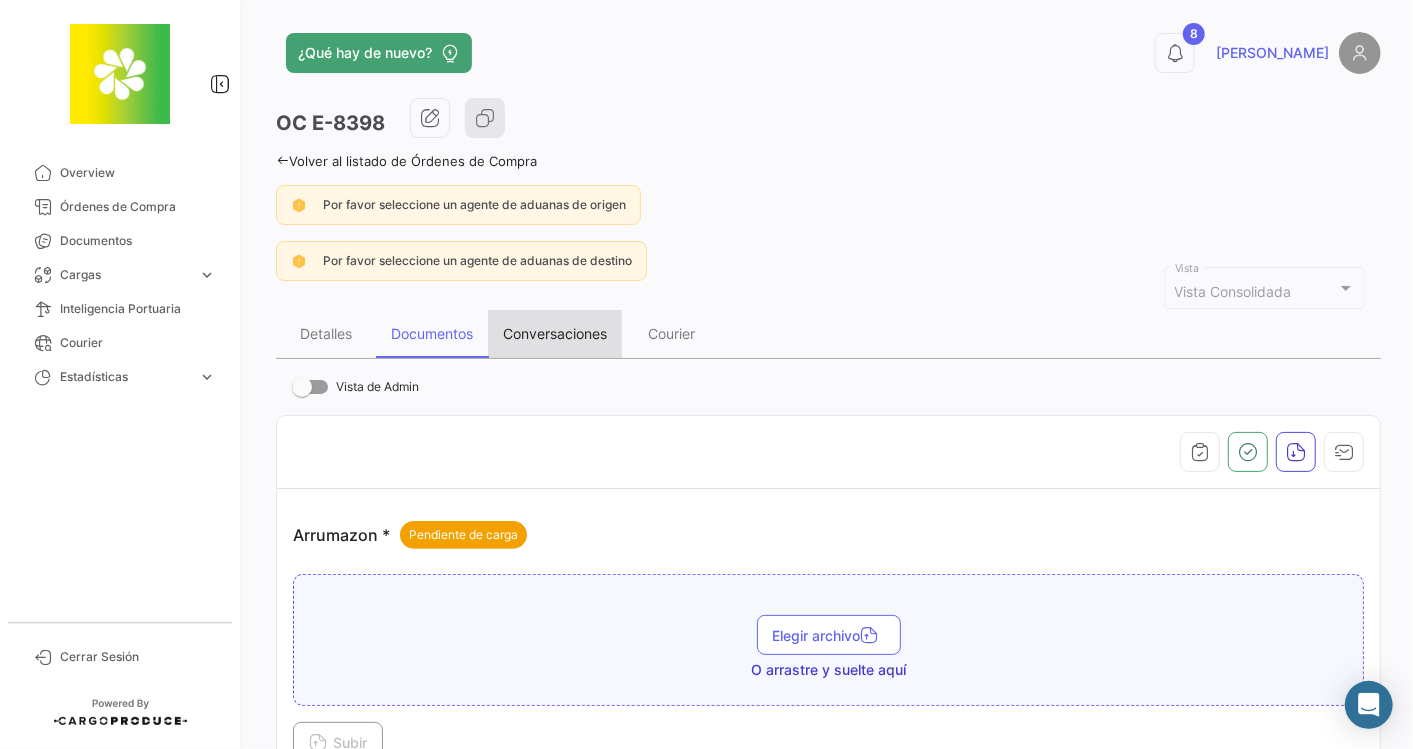 click on "Conversaciones" at bounding box center [555, 333] 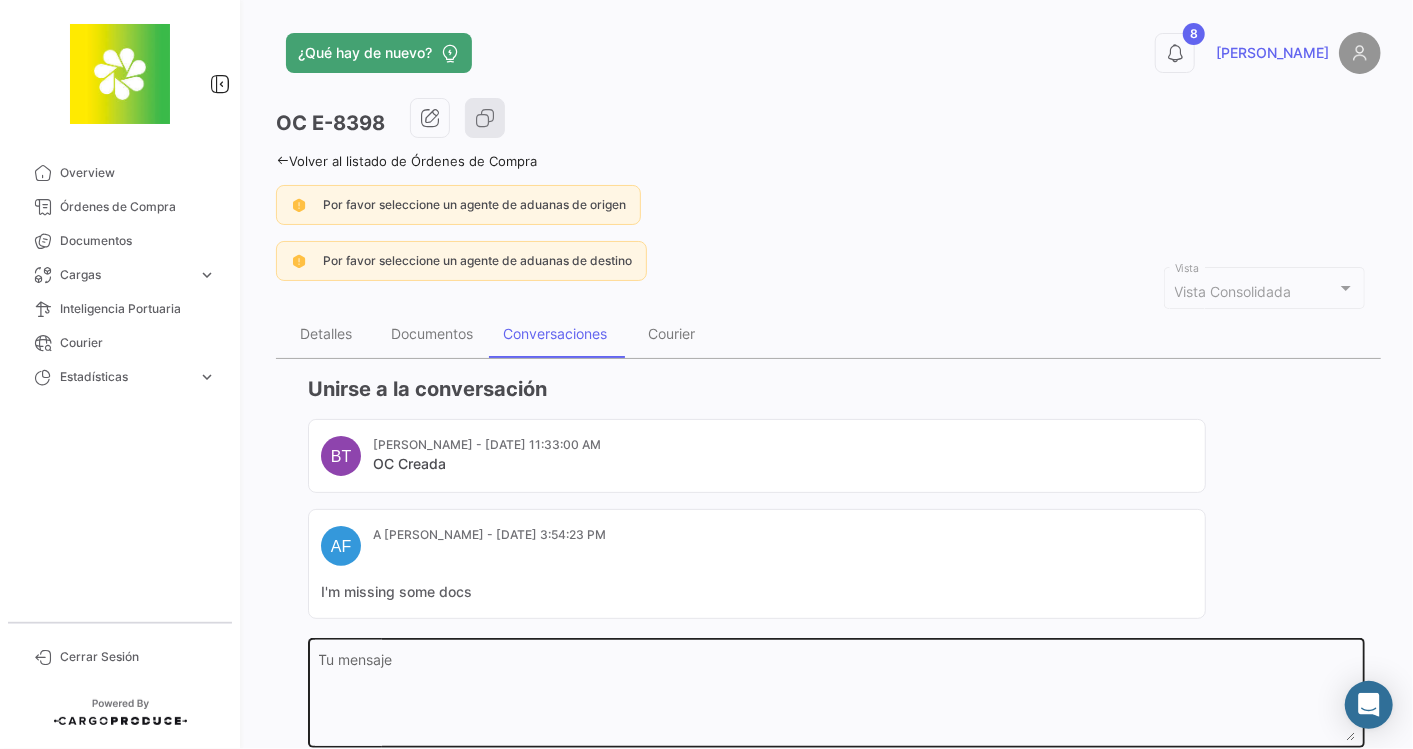 click on "Tu mensaje" at bounding box center [837, 697] 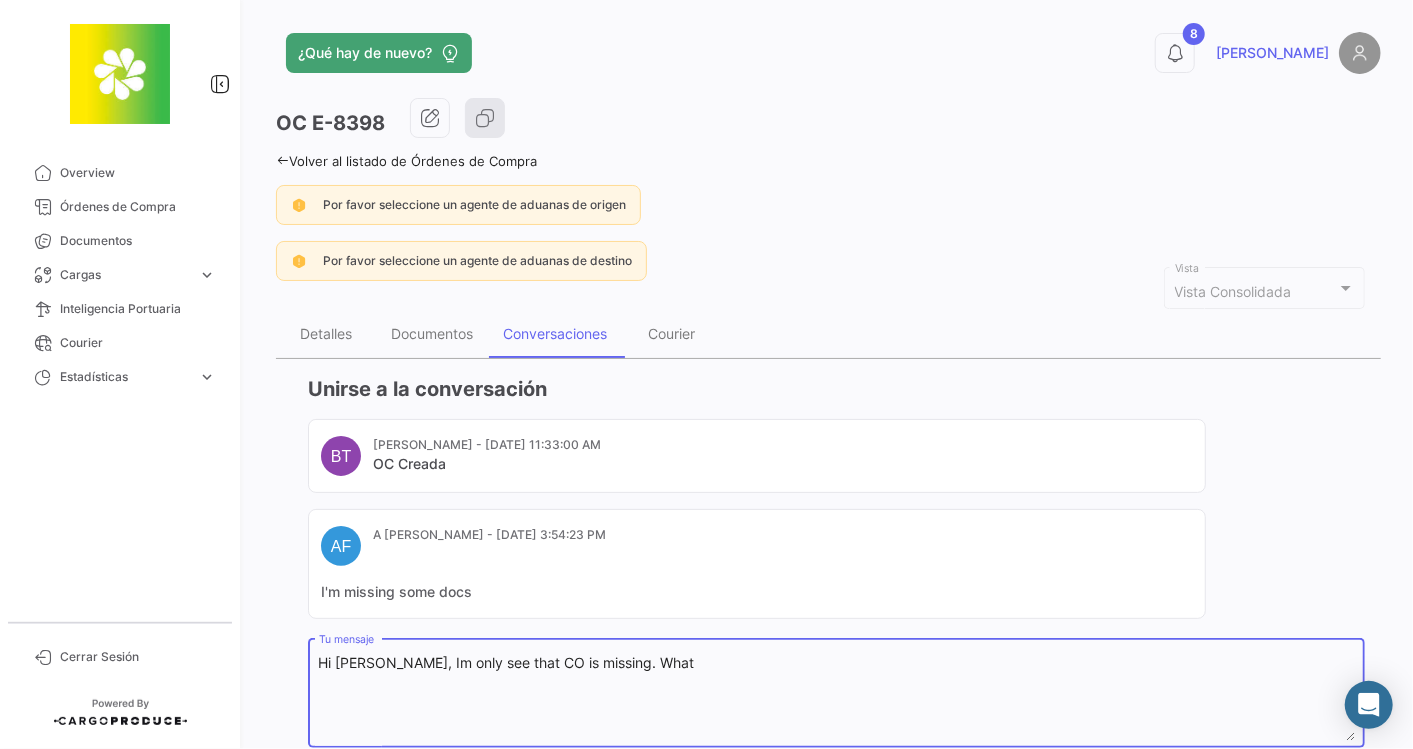 scroll, scrollTop: 139, scrollLeft: 0, axis: vertical 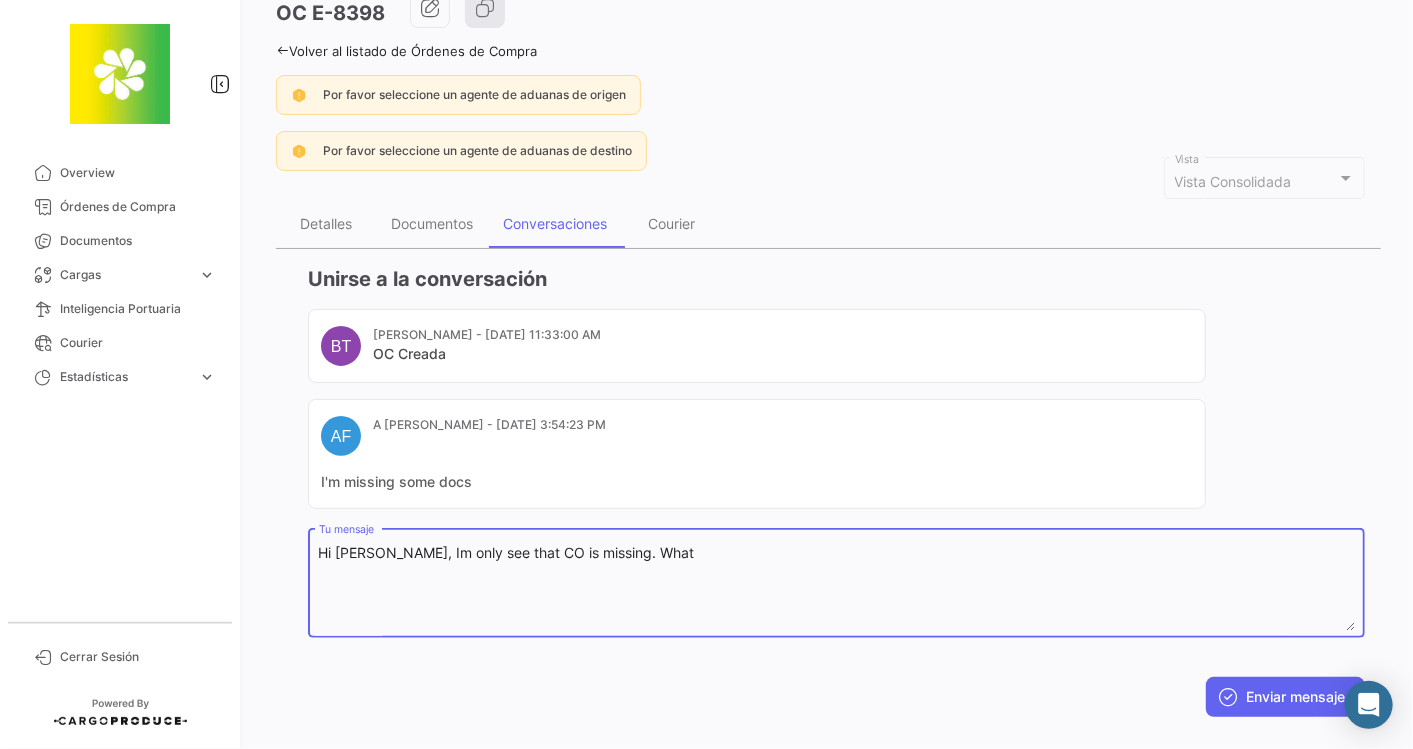 click on "Hi [PERSON_NAME], Im only see that CO is missing. What" at bounding box center [837, 587] 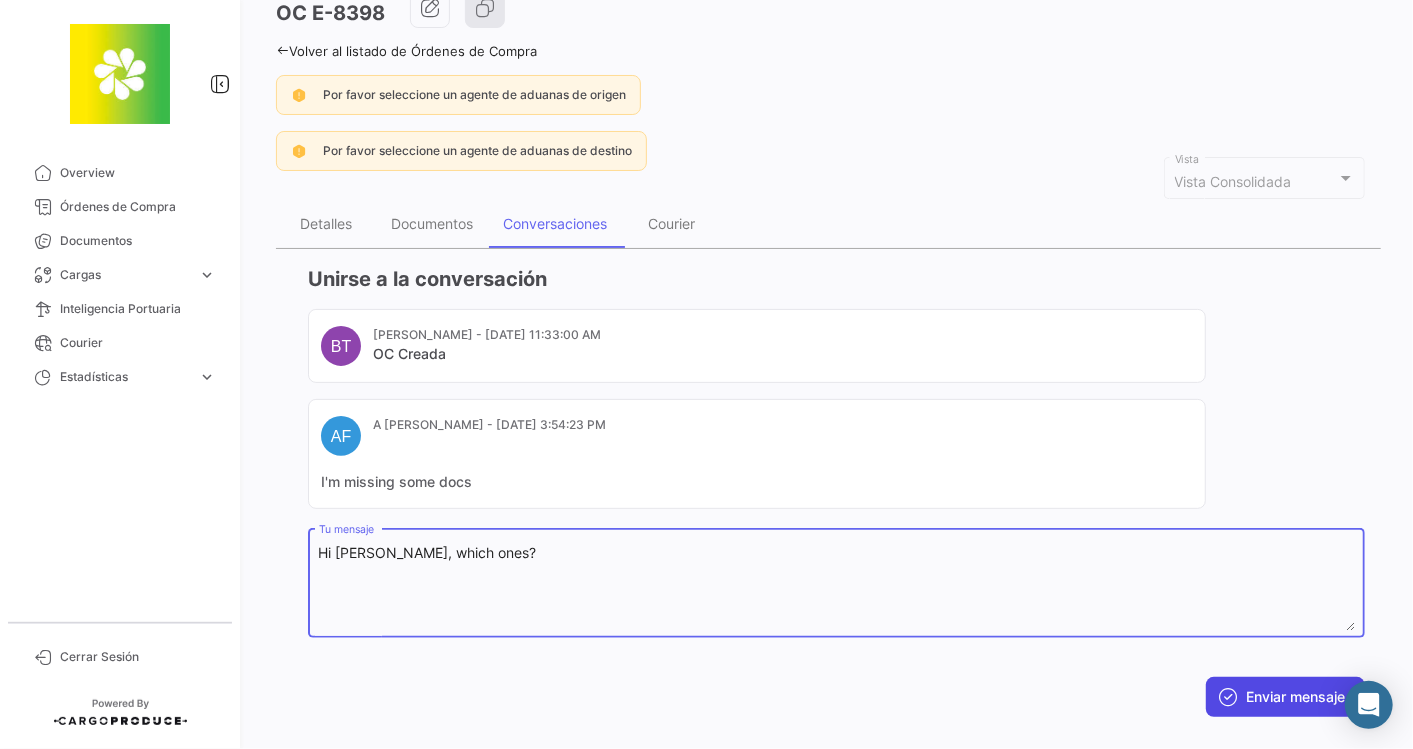 type on "Hi [PERSON_NAME], which ones?" 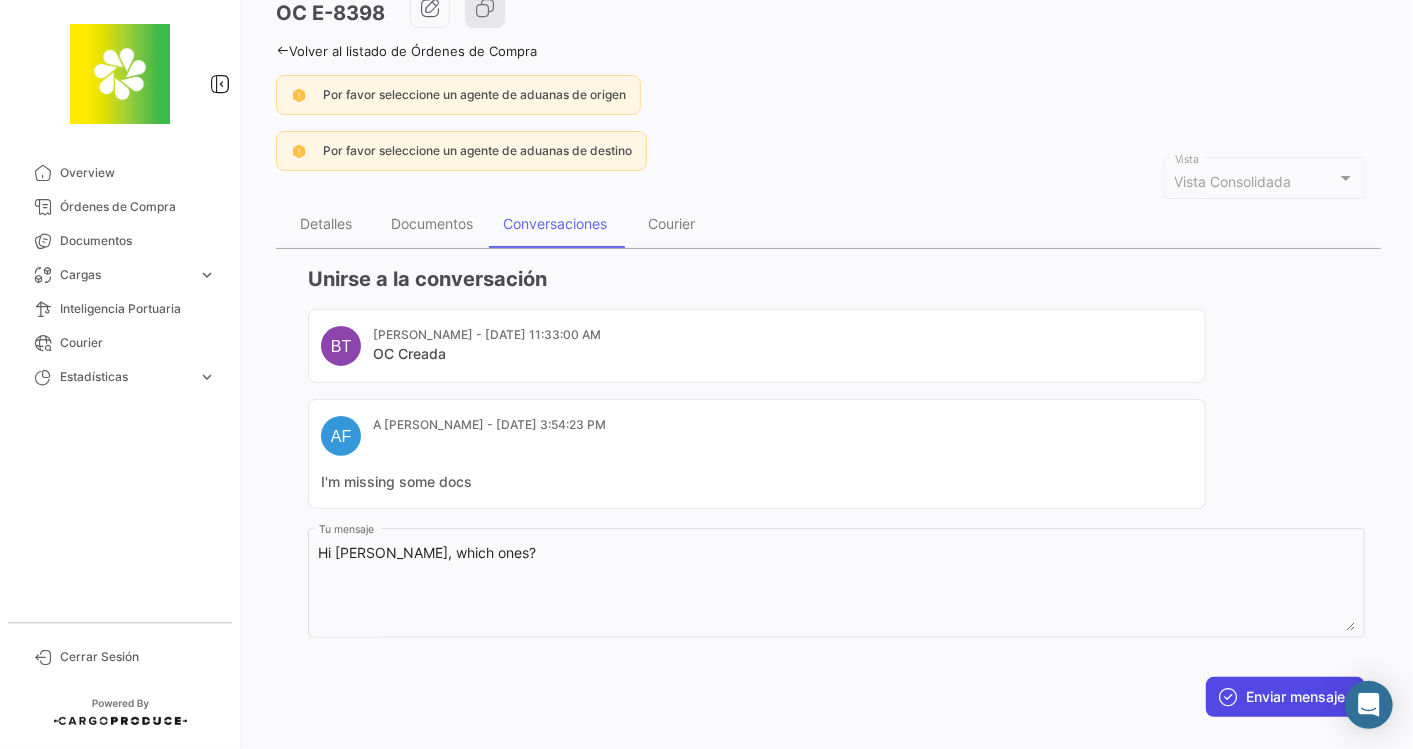 click on "Enviar mensaje" at bounding box center (1285, 697) 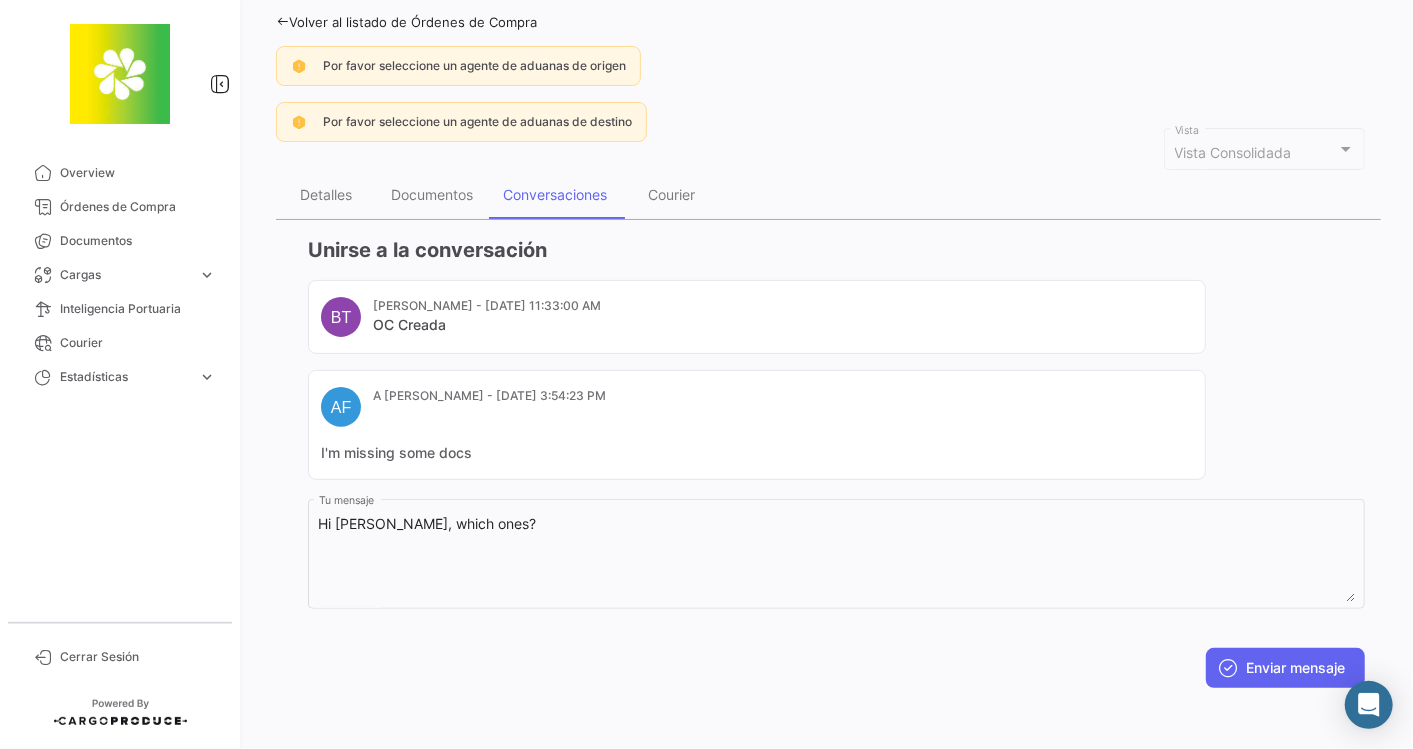 scroll, scrollTop: 59, scrollLeft: 0, axis: vertical 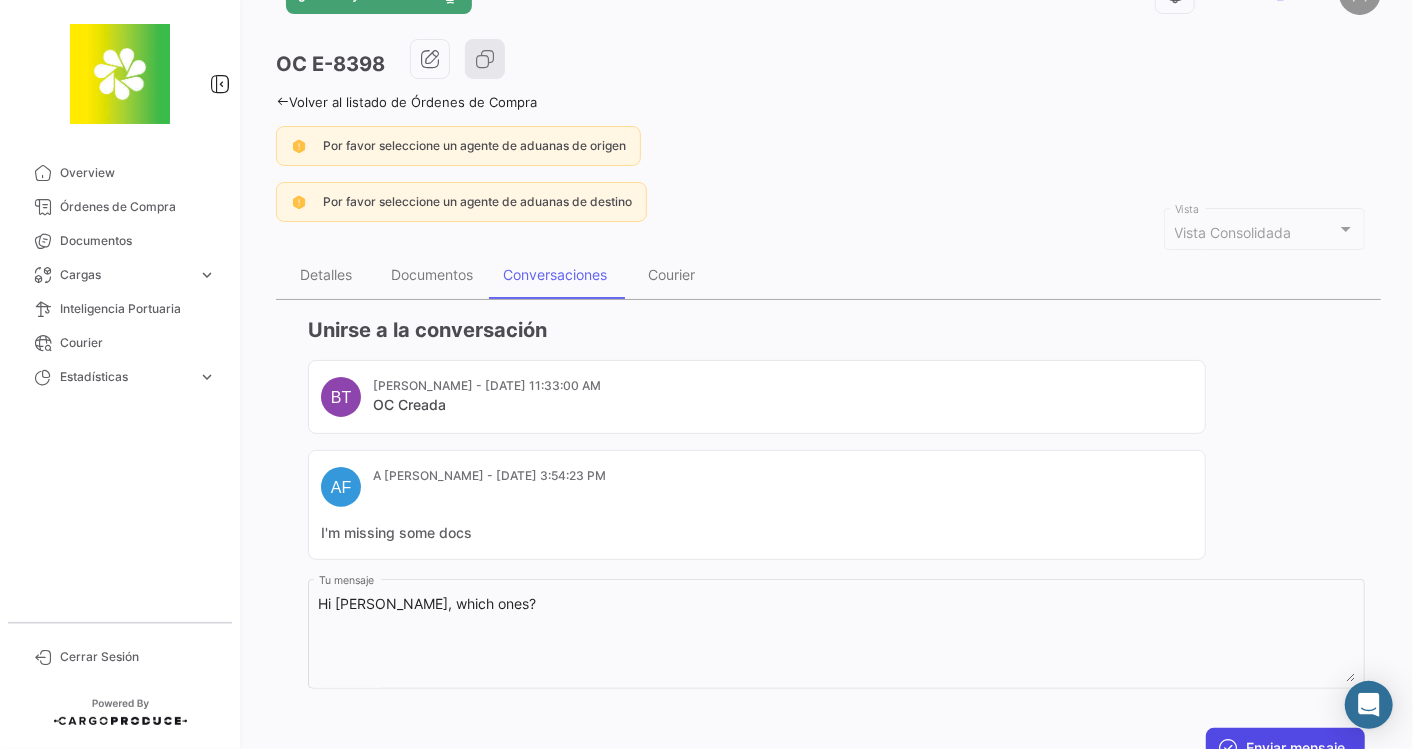 click on "Enviar mensaje" at bounding box center (1285, 748) 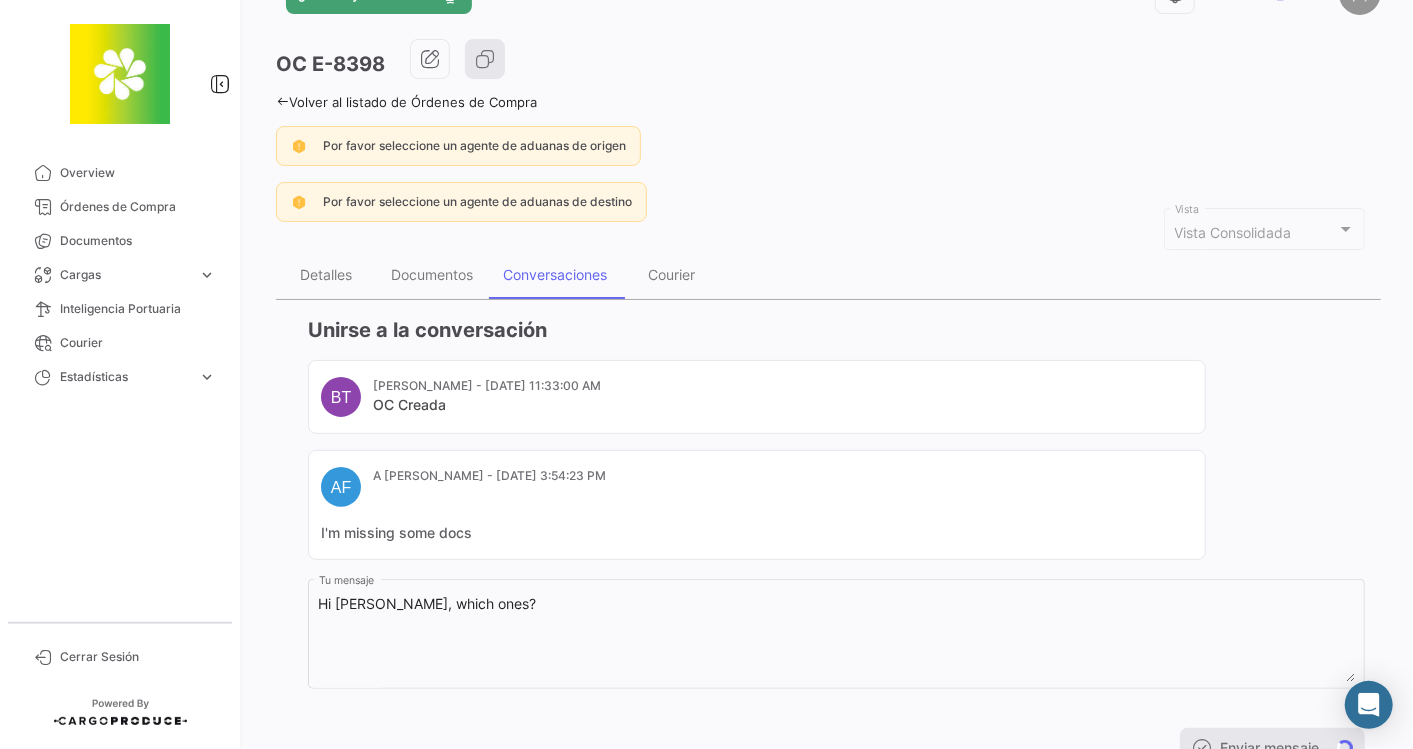 scroll, scrollTop: 0, scrollLeft: 0, axis: both 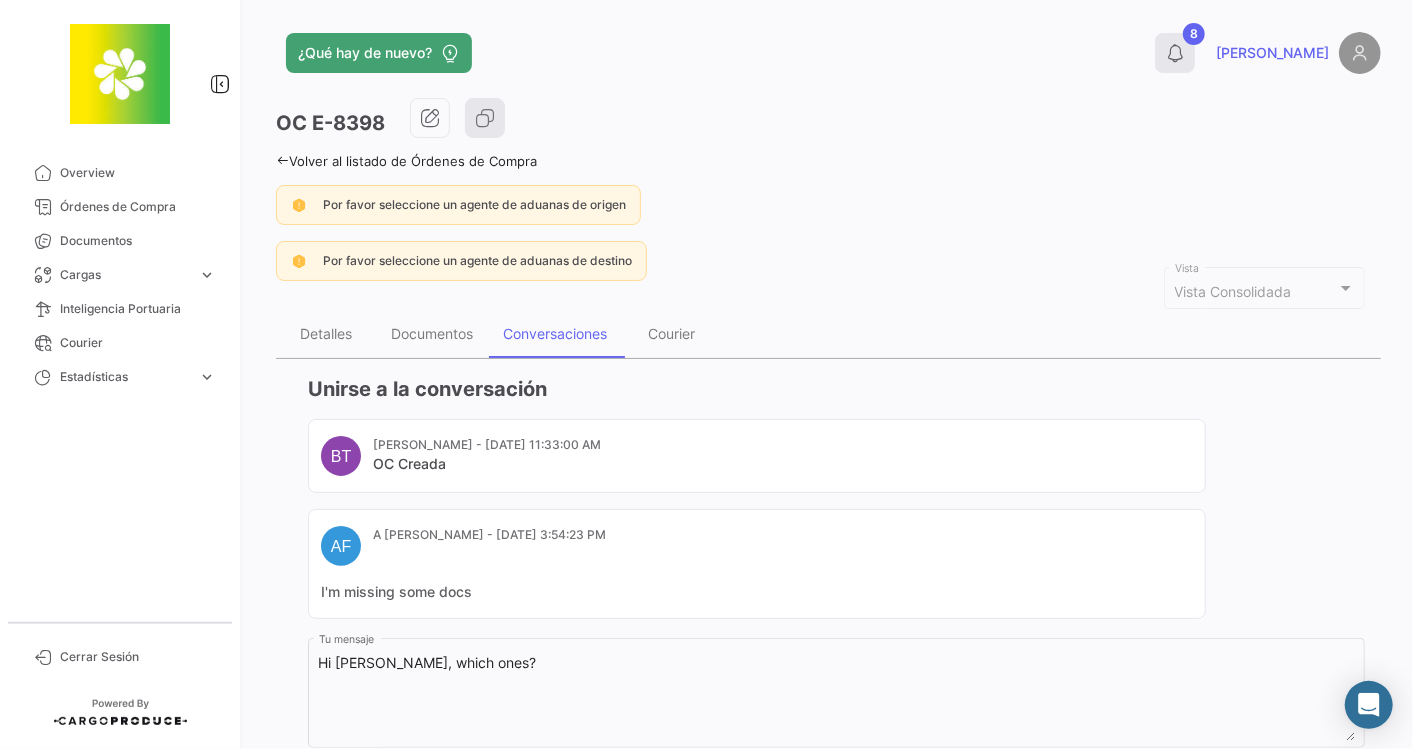 click 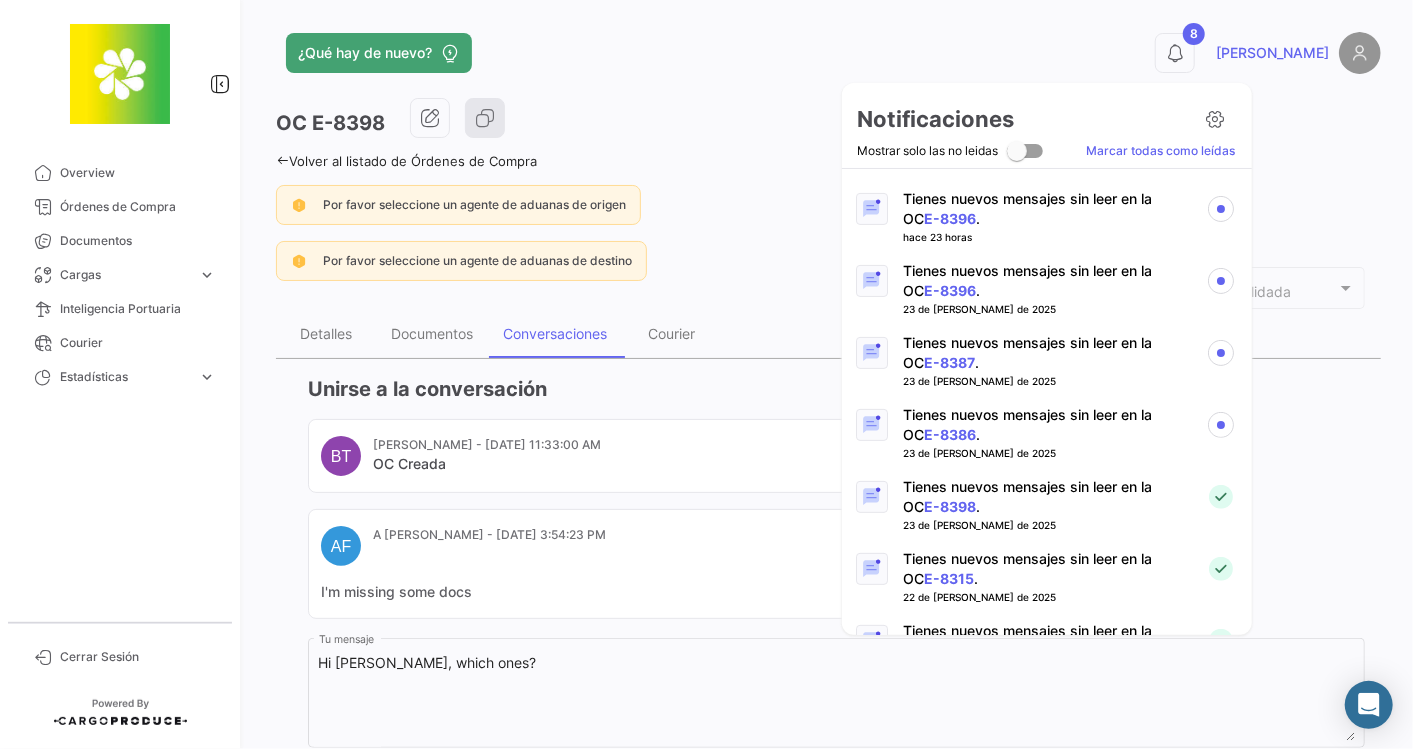 scroll, scrollTop: 285, scrollLeft: 0, axis: vertical 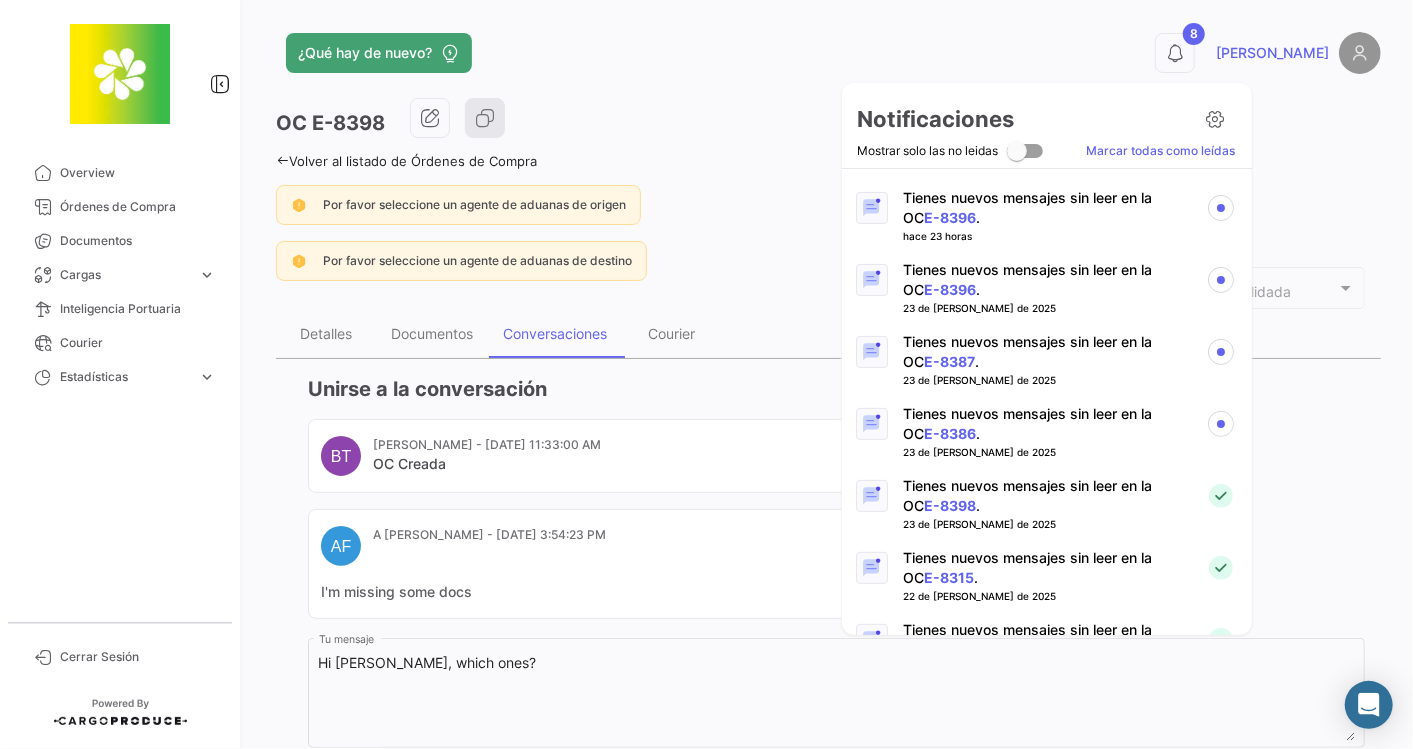 click on "Tienes nuevos mensajes sin leer en la OC    E-8386   ." at bounding box center [1046, 424] 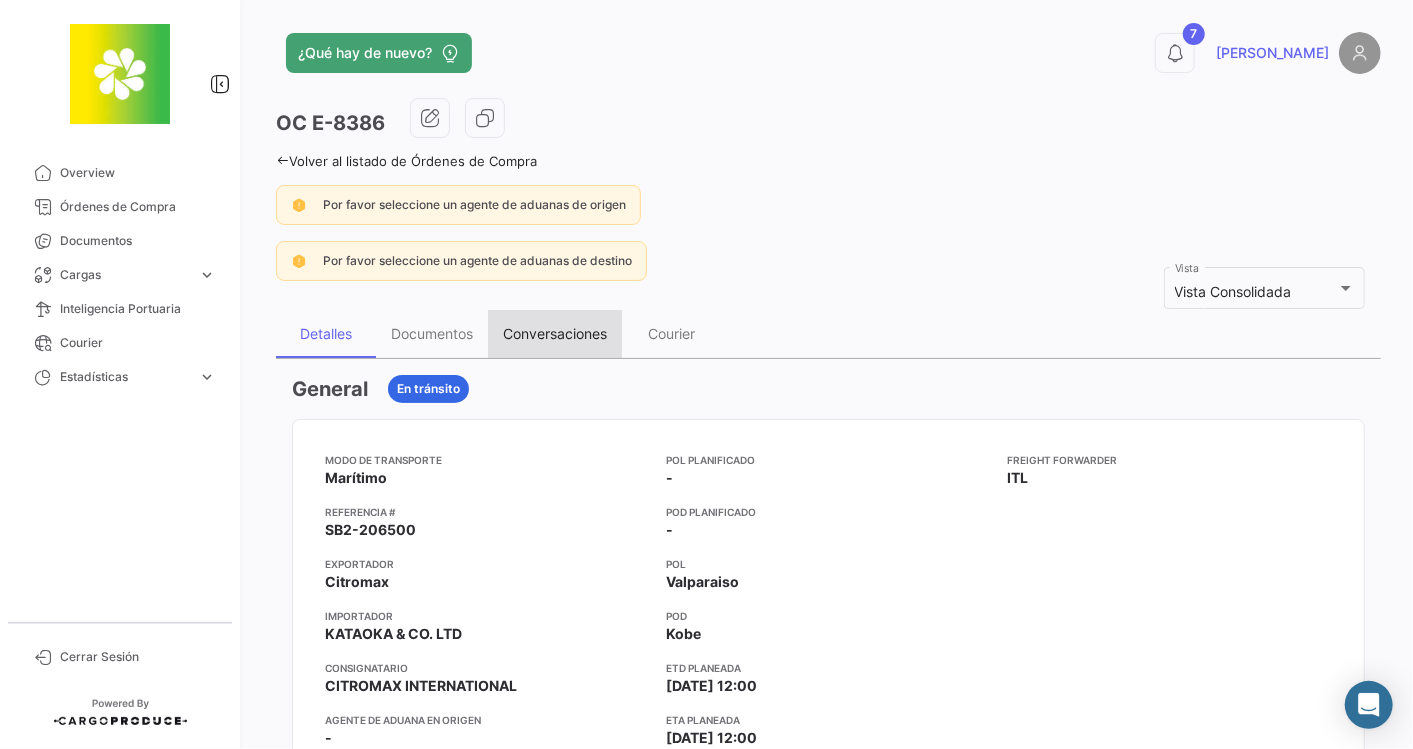 click on "Conversaciones" at bounding box center [555, 334] 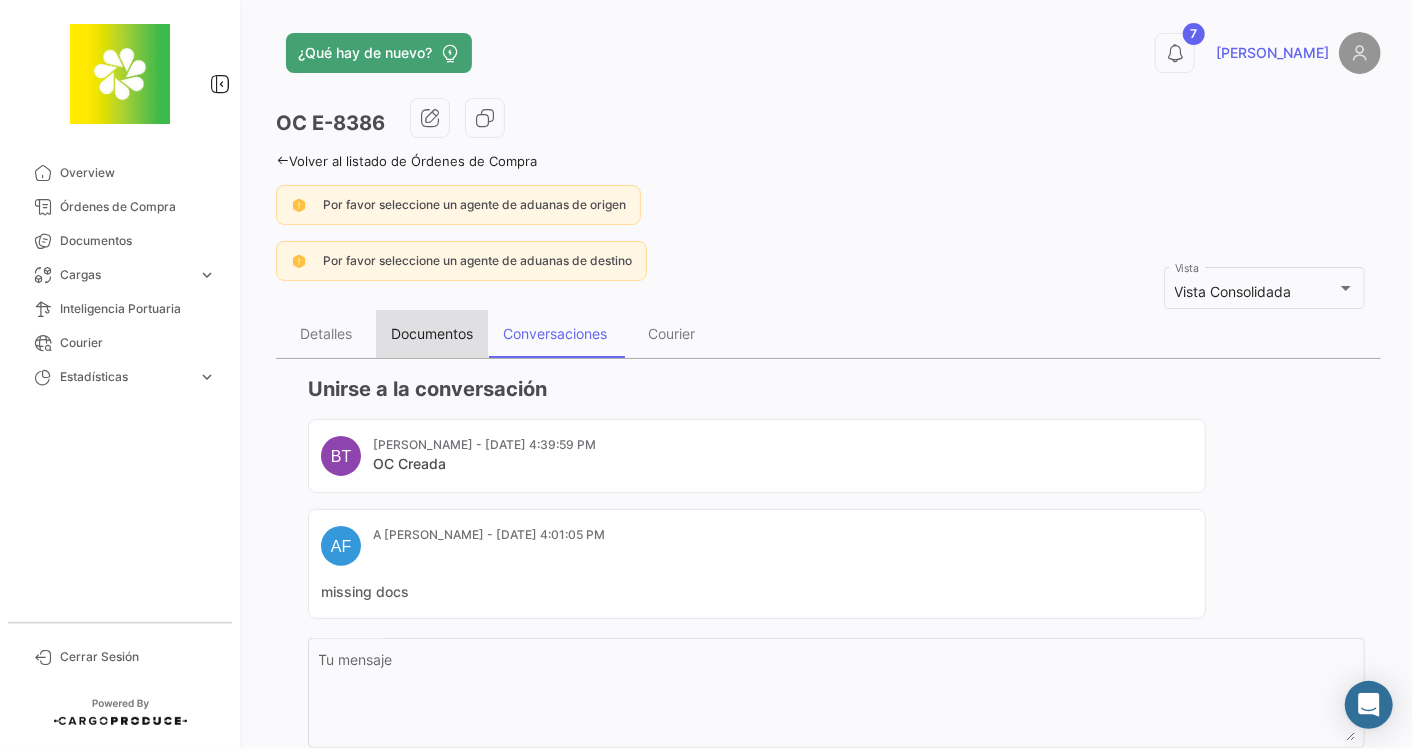 click on "Documentos" at bounding box center (432, 333) 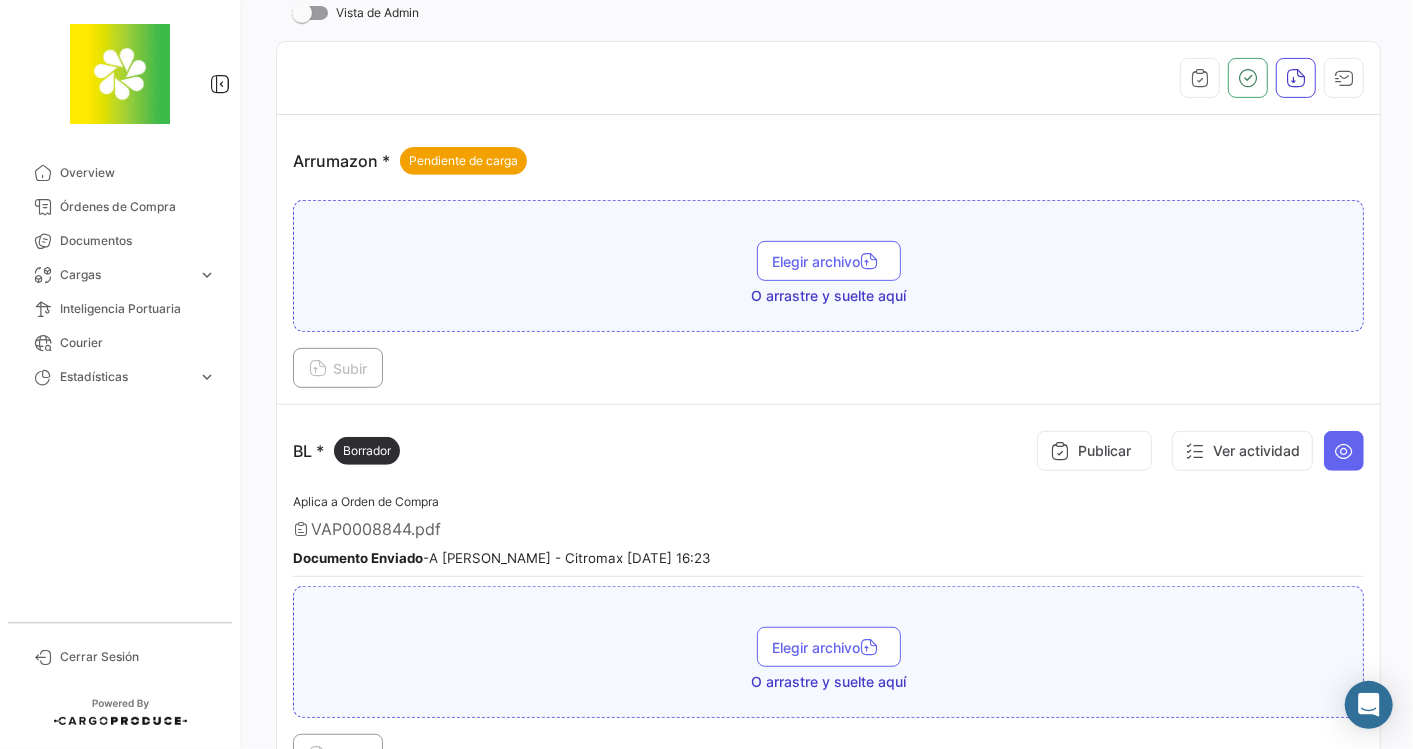 scroll, scrollTop: 0, scrollLeft: 0, axis: both 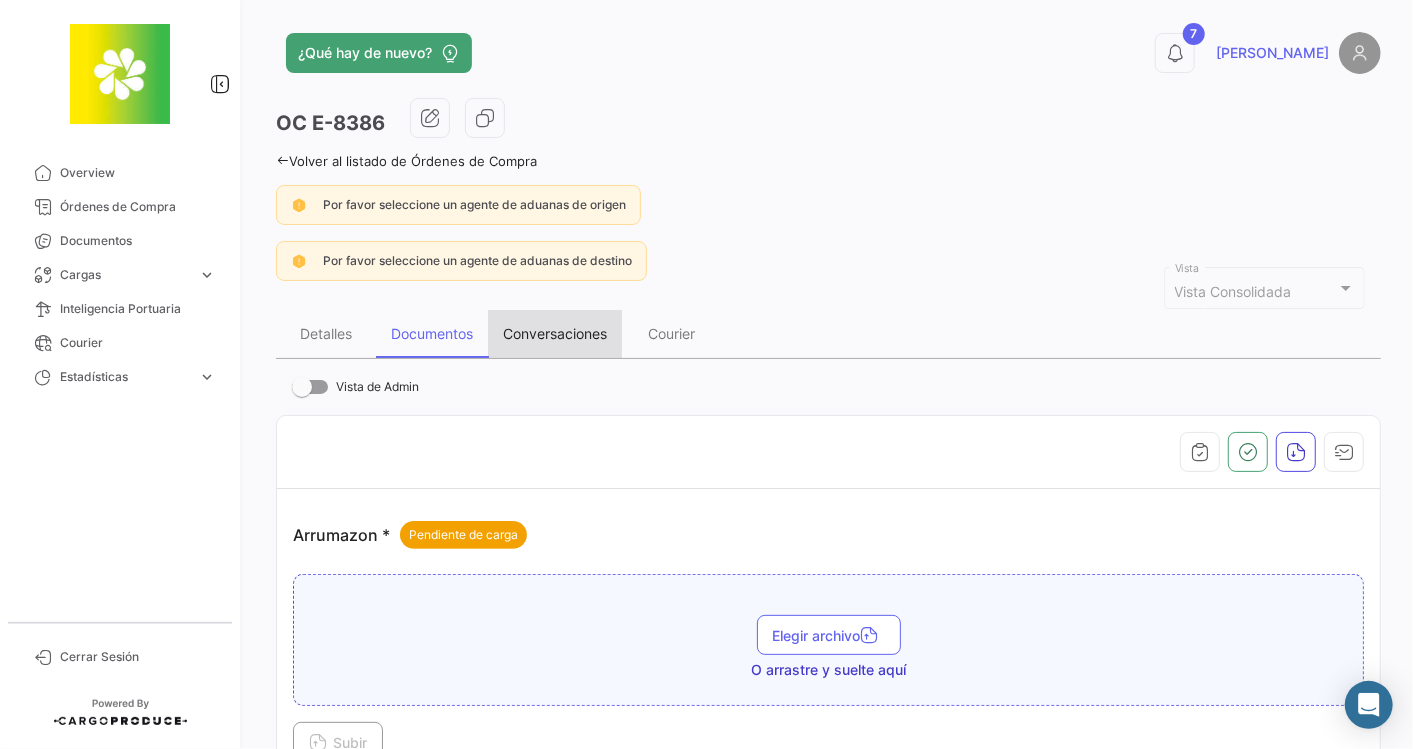 click on "Conversaciones" at bounding box center [555, 334] 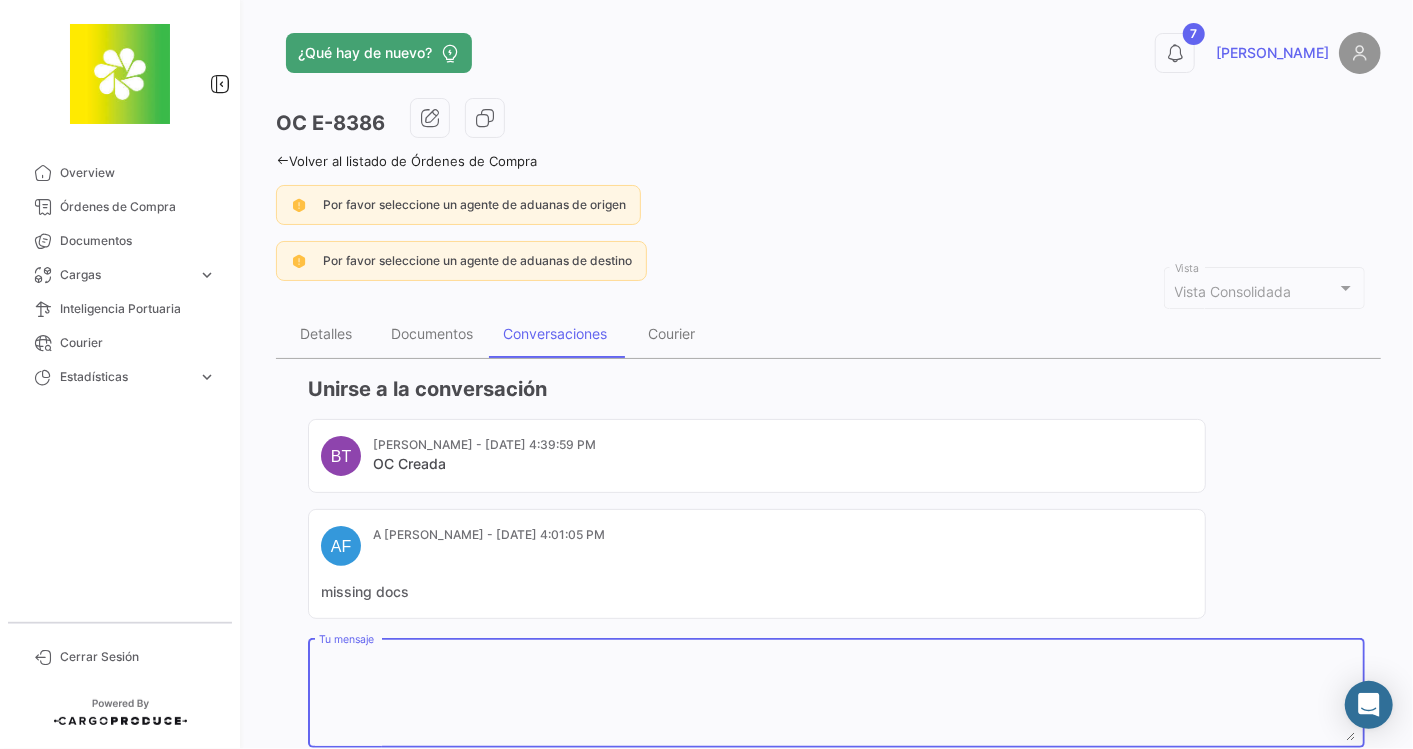 click on "Tu mensaje" at bounding box center (837, 697) 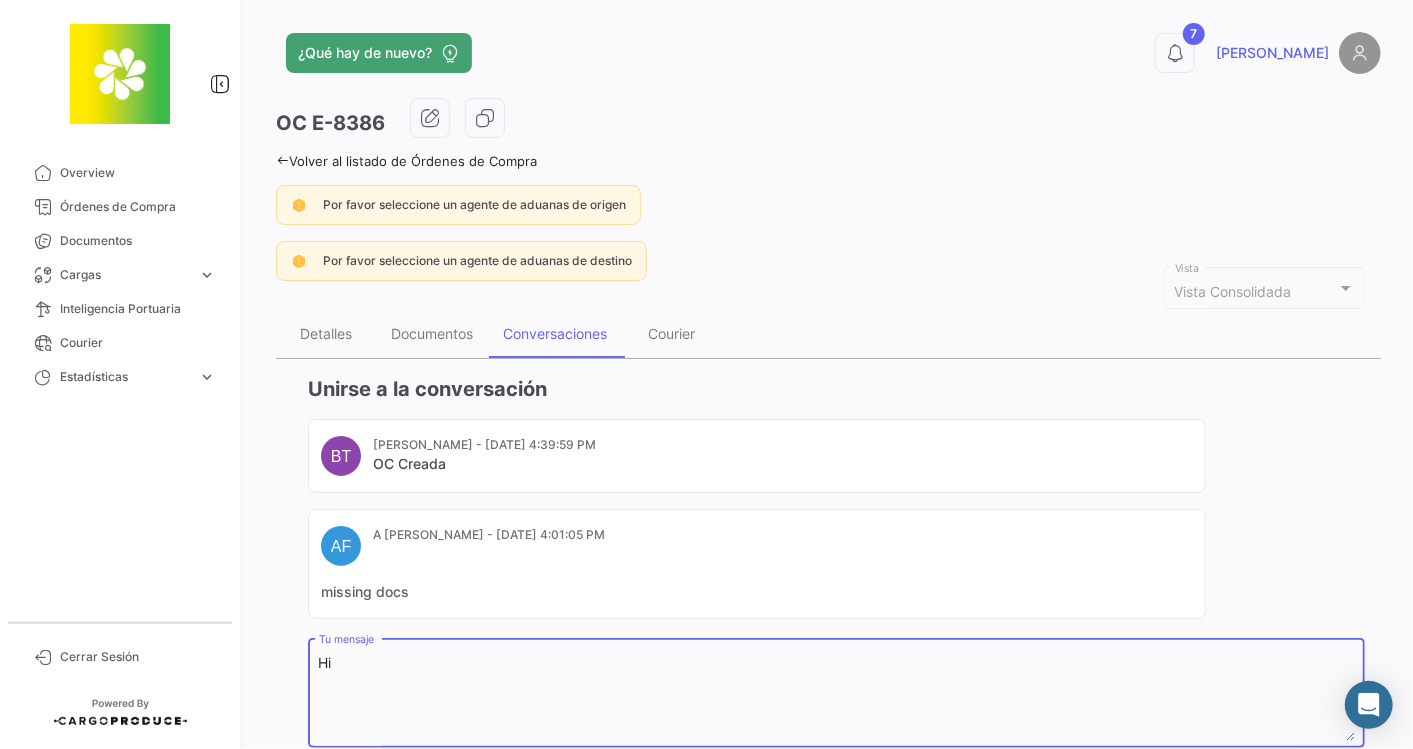 type on "H" 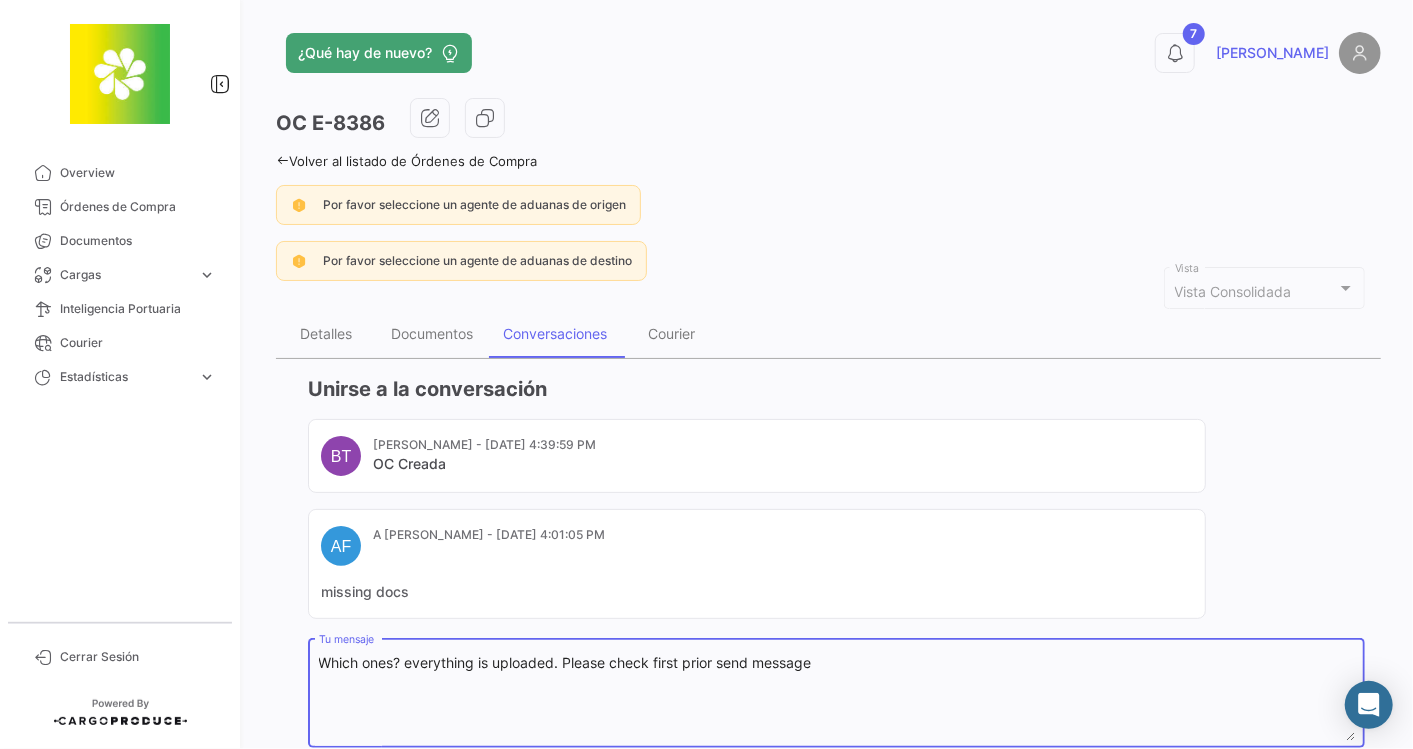type on "Which ones? everything is uploaded. Please check first prior send message" 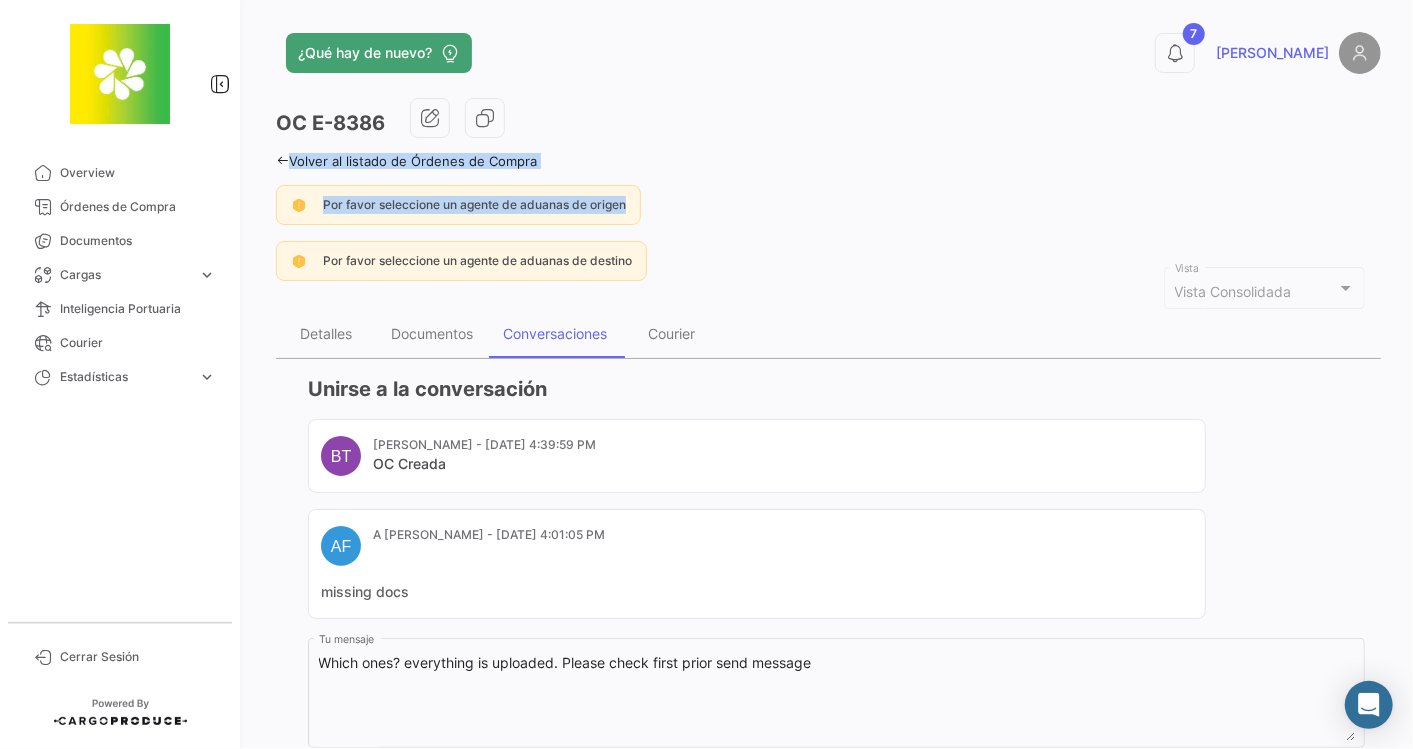 drag, startPoint x: 1133, startPoint y: 193, endPoint x: 1329, endPoint y: 325, distance: 236.30489 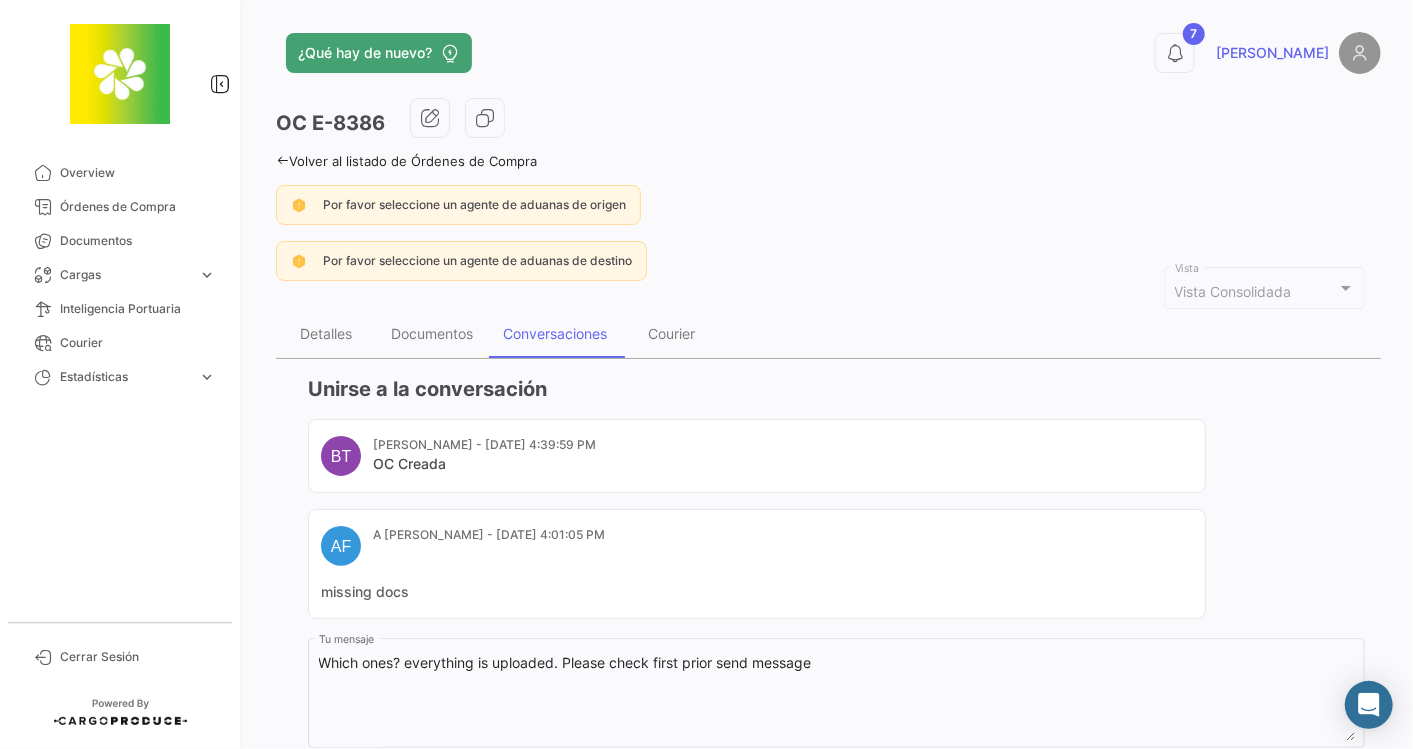 scroll, scrollTop: 139, scrollLeft: 0, axis: vertical 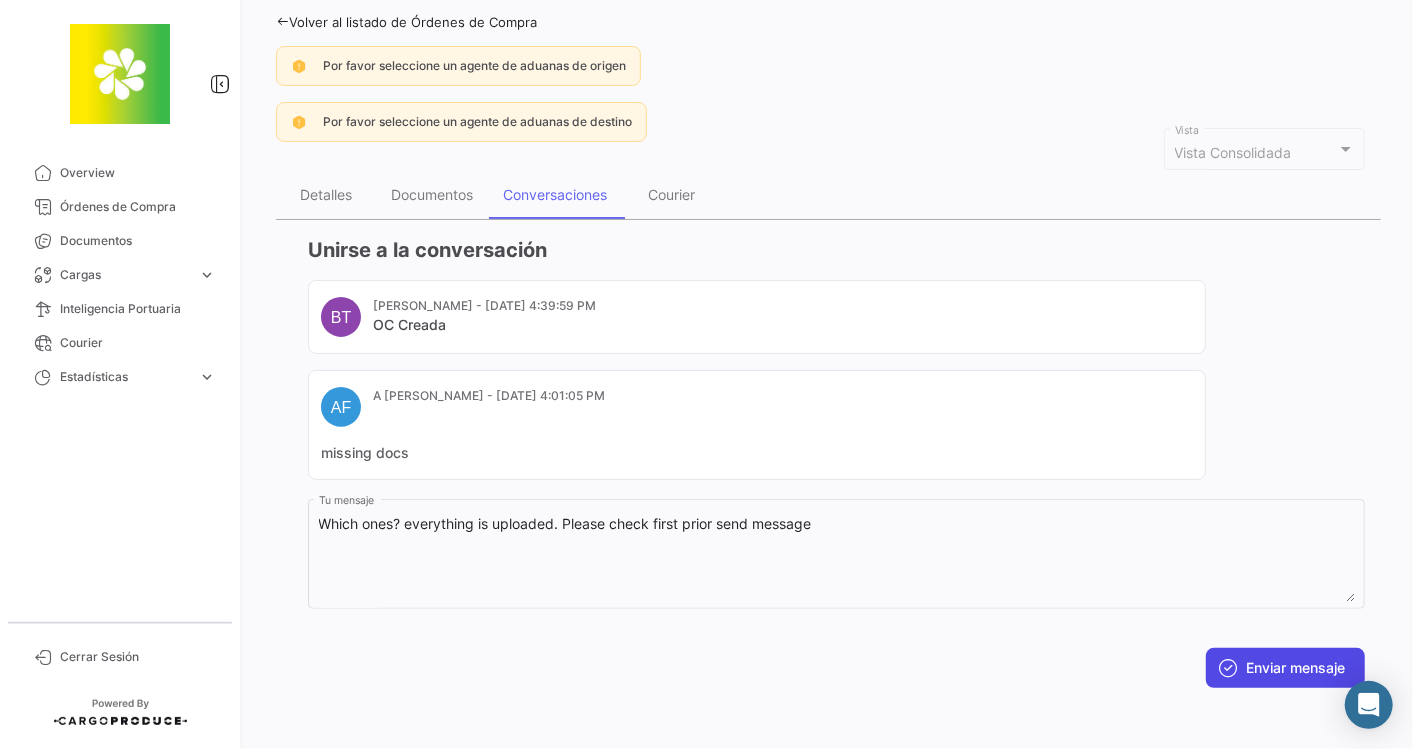 click on "Enviar mensaje" at bounding box center (1285, 668) 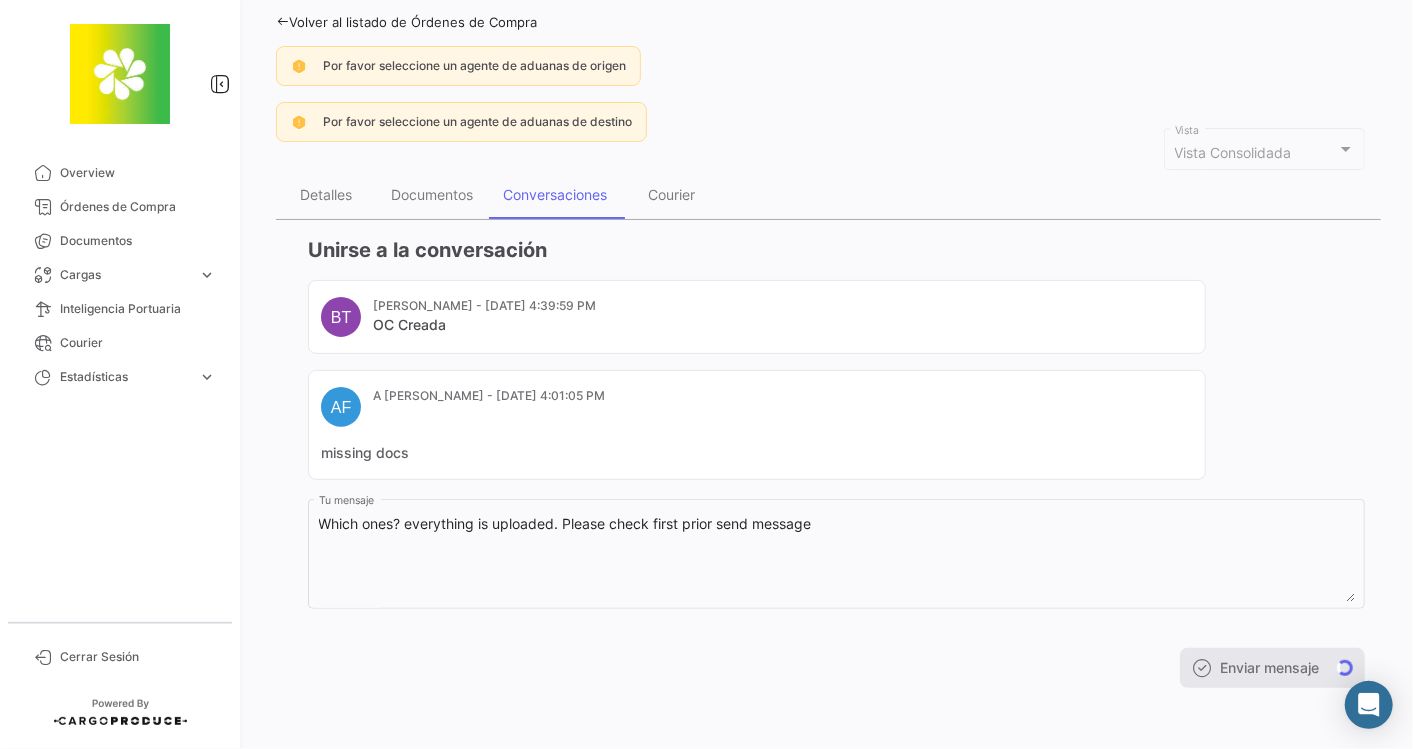 type 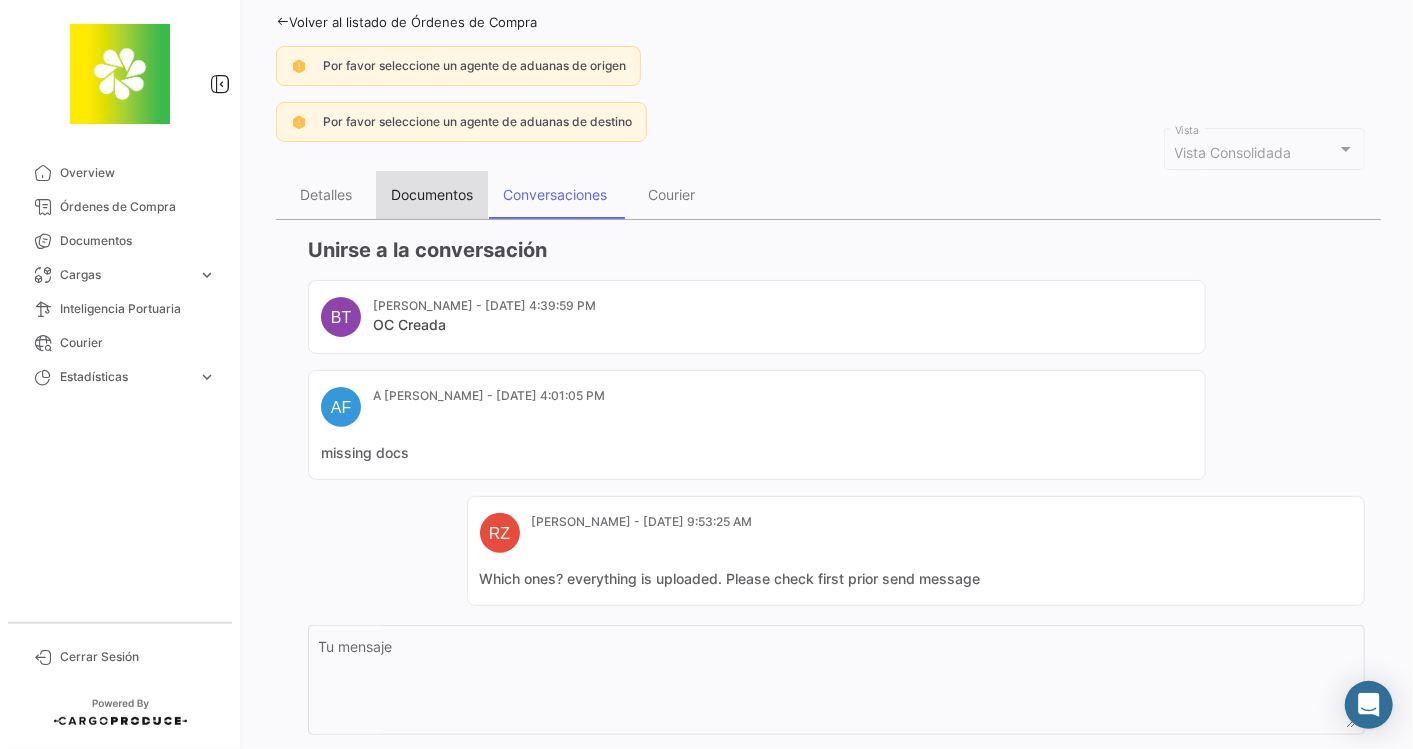 click on "Documentos" at bounding box center (432, 194) 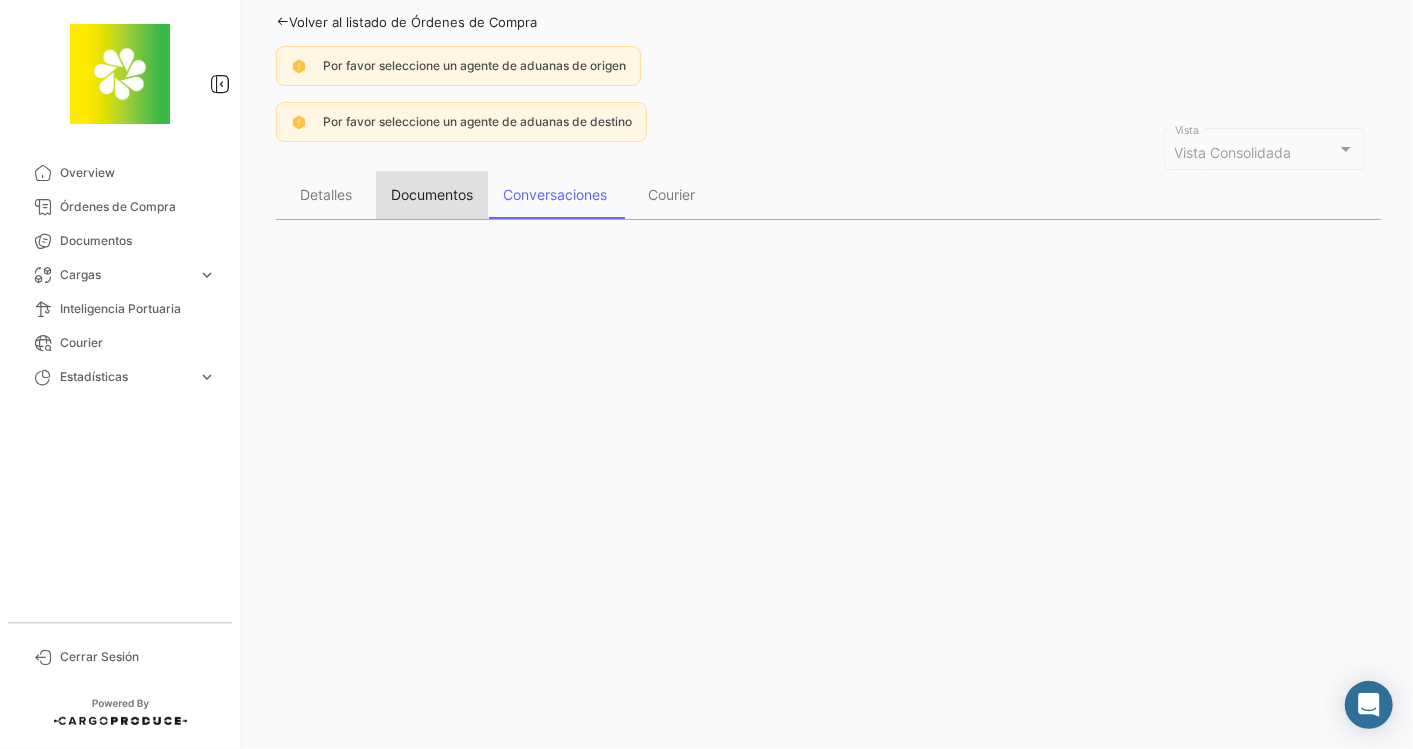scroll, scrollTop: 0, scrollLeft: 0, axis: both 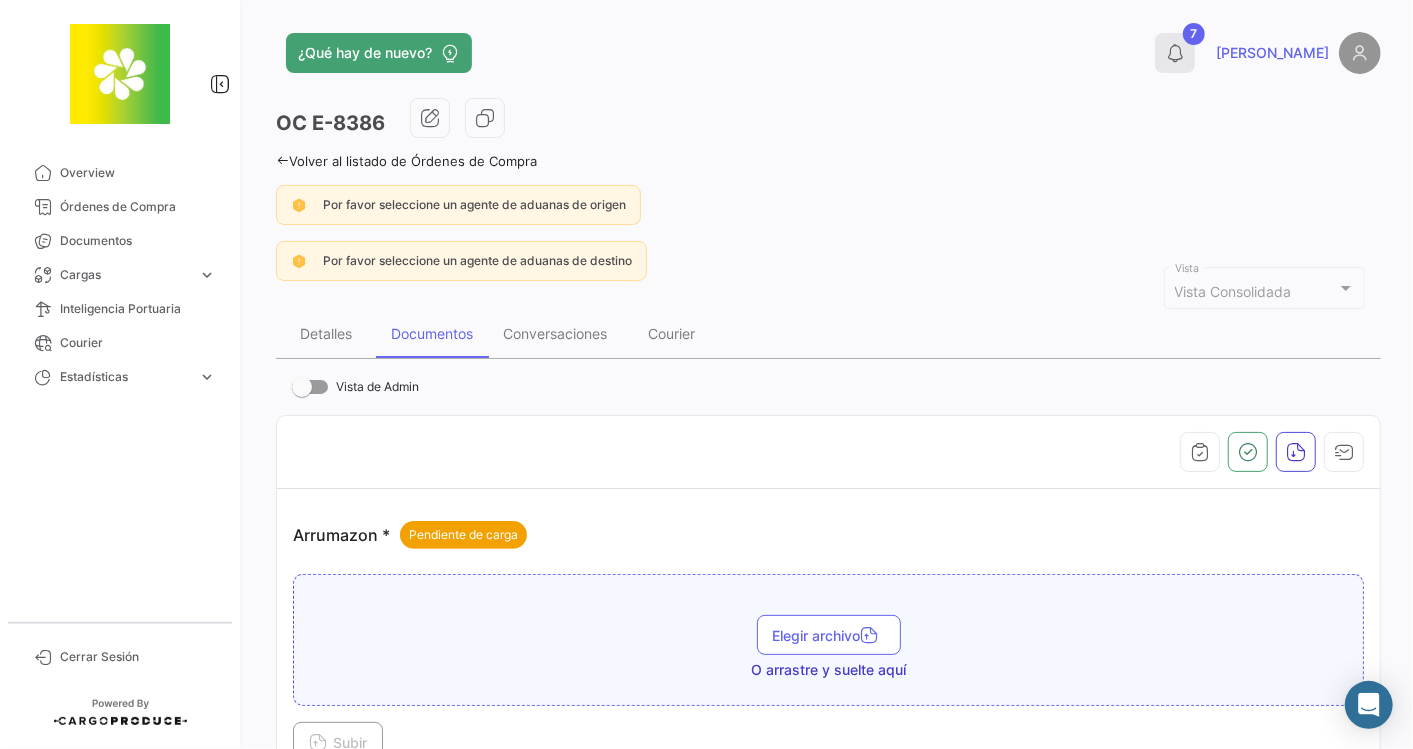 click 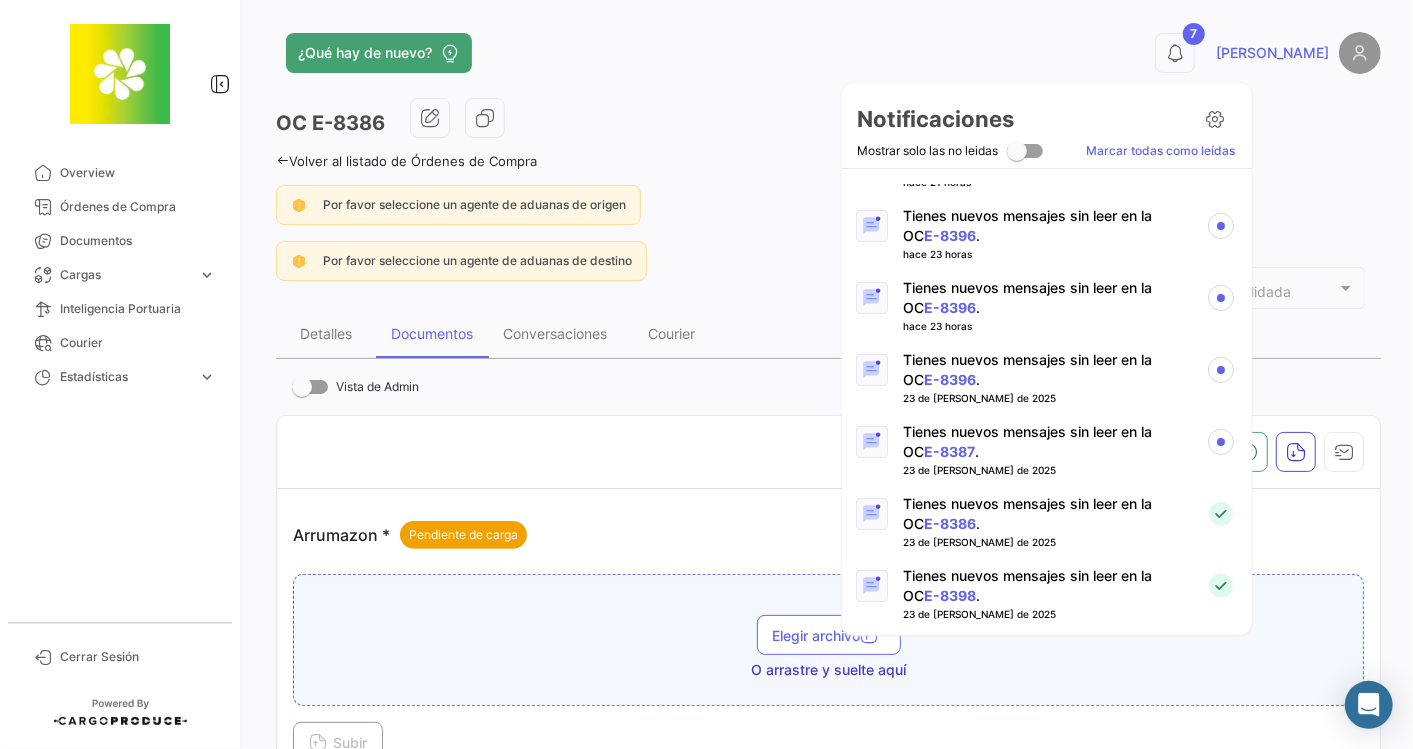scroll, scrollTop: 226, scrollLeft: 0, axis: vertical 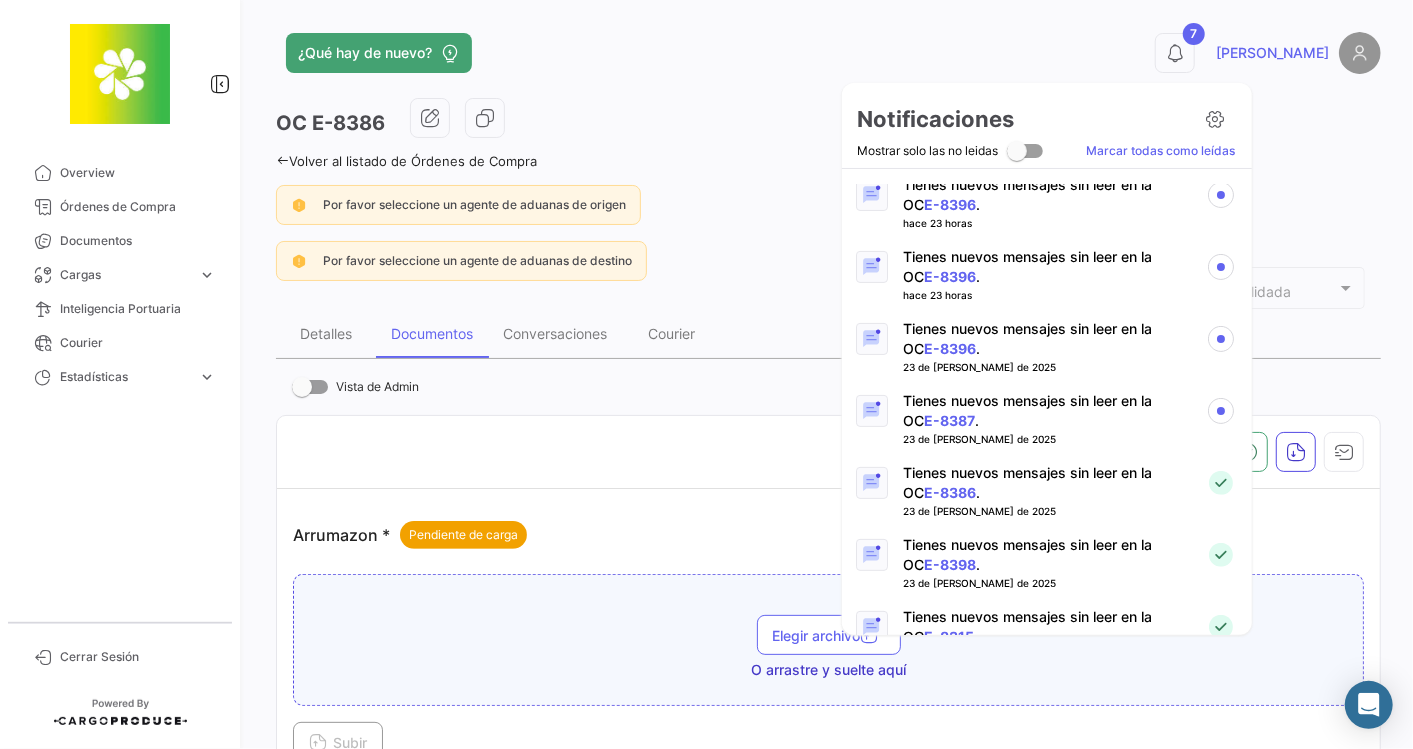 click on "Tienes nuevos mensajes sin leer en la OC    E-8387   ." at bounding box center (1046, 411) 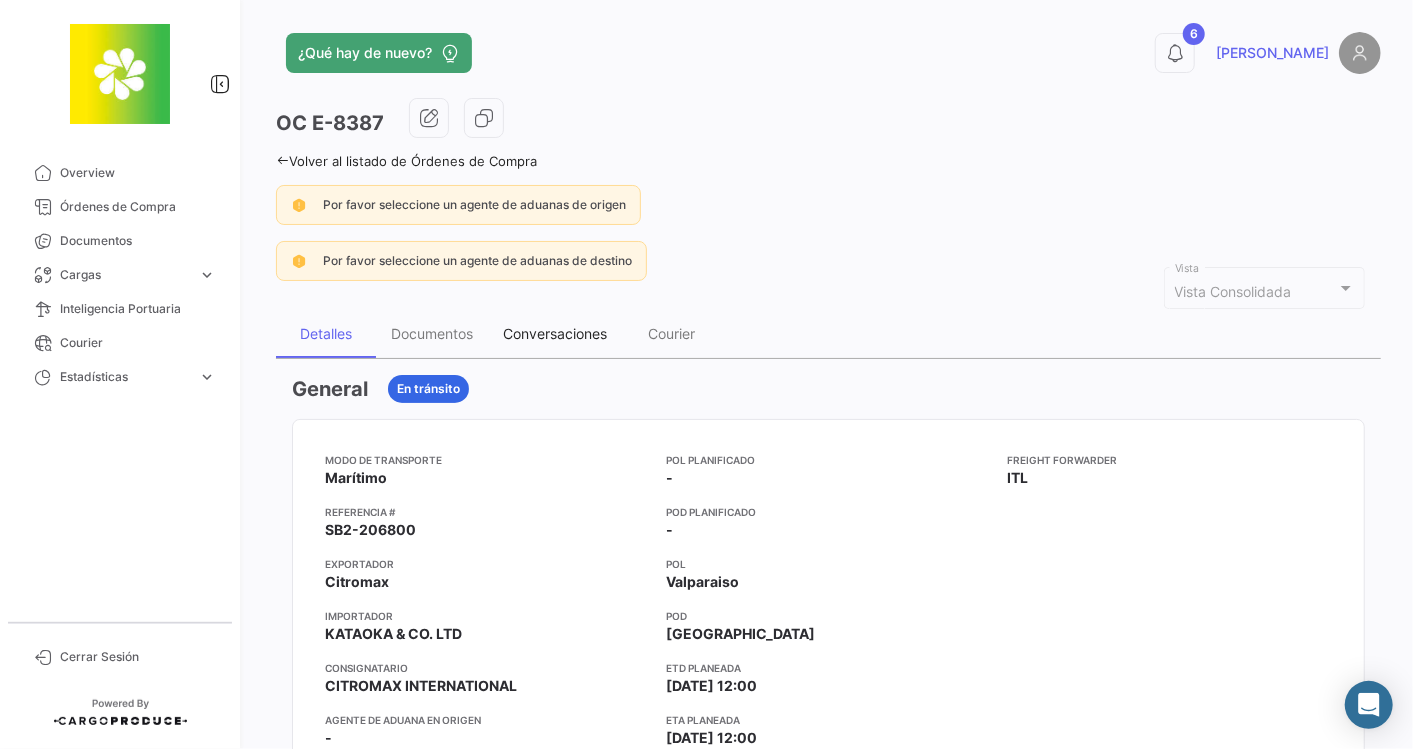 click on "Conversaciones" at bounding box center (555, 333) 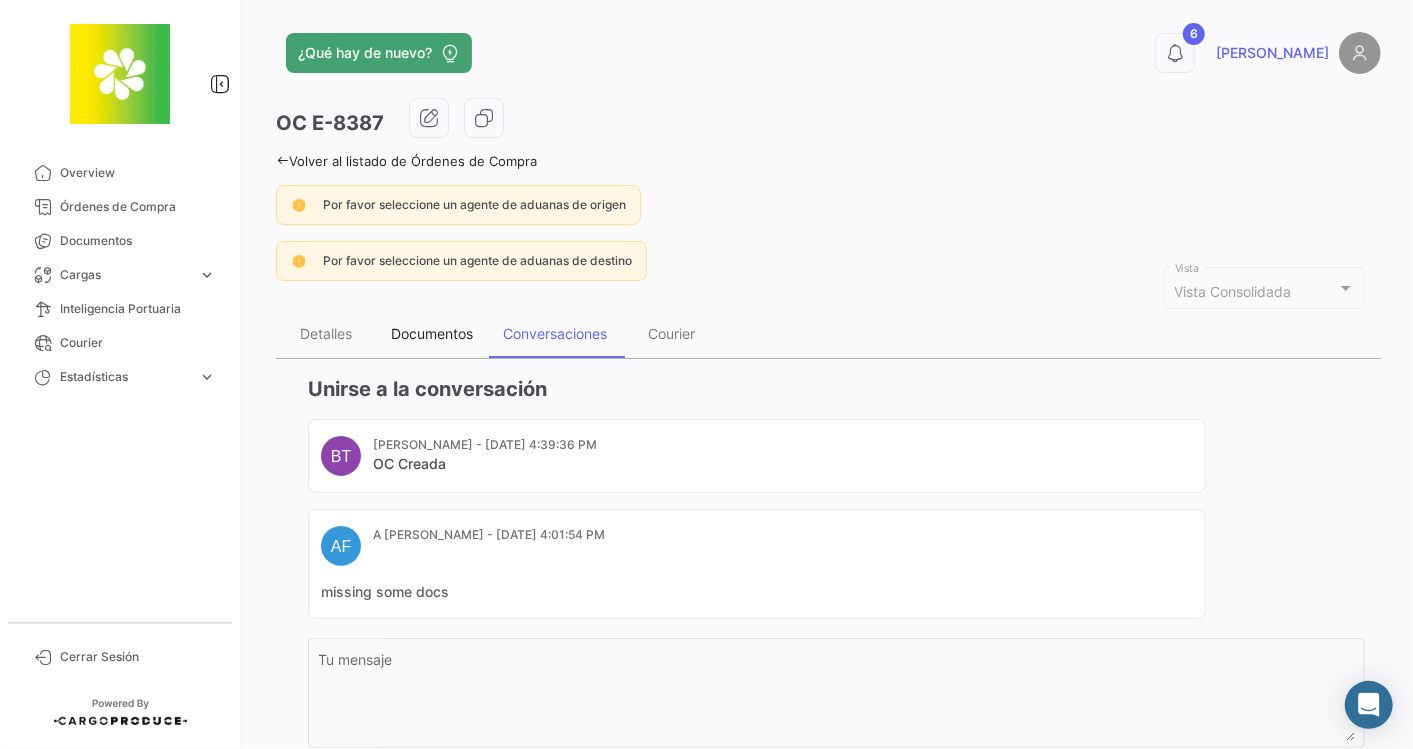 click on "Documentos" at bounding box center [432, 333] 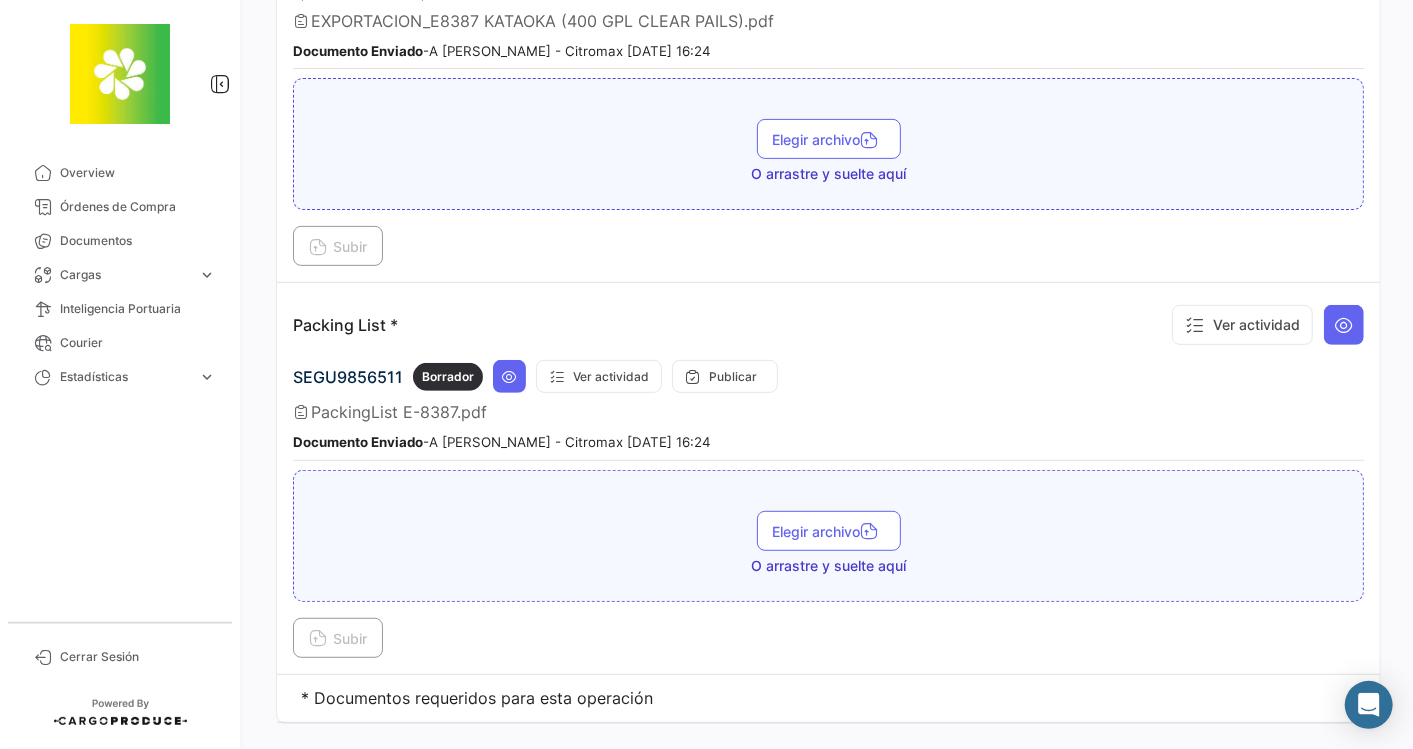 scroll, scrollTop: 0, scrollLeft: 0, axis: both 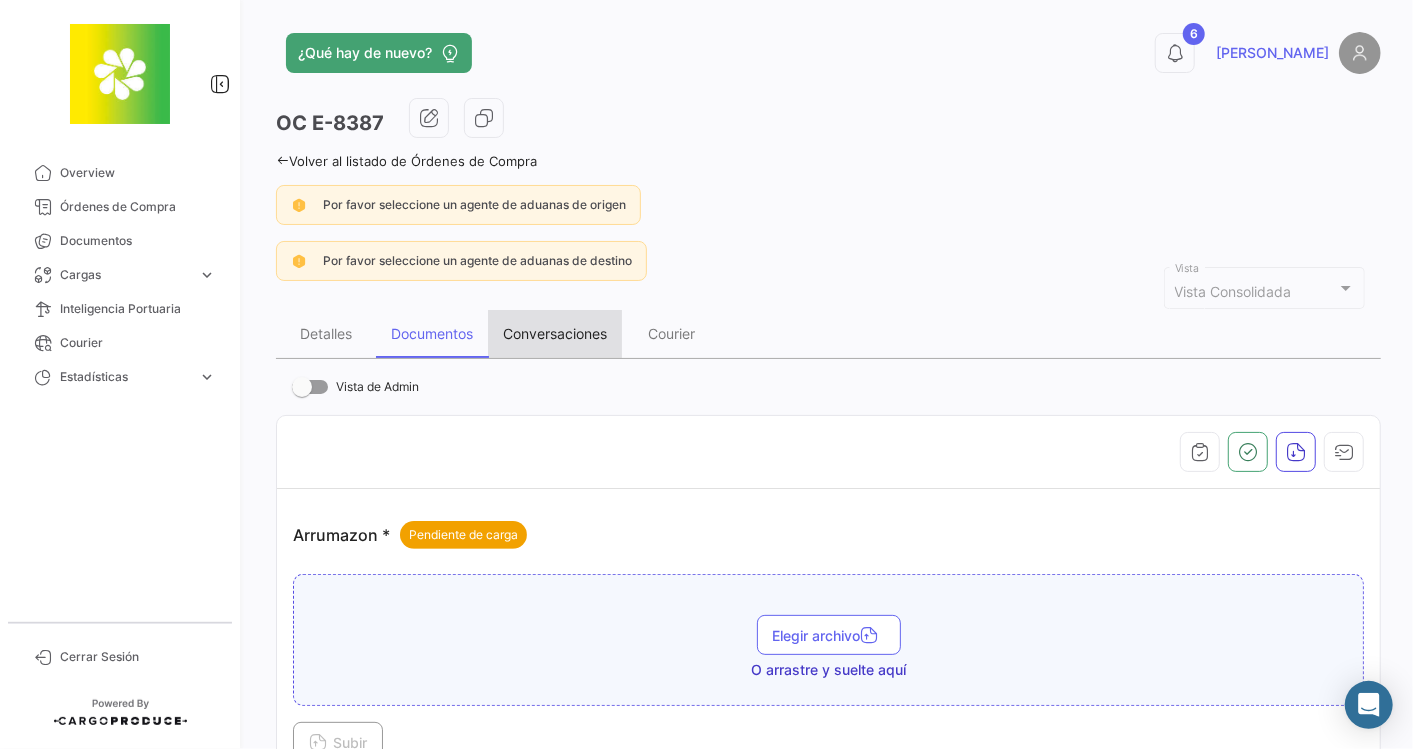 click on "Conversaciones" at bounding box center (555, 333) 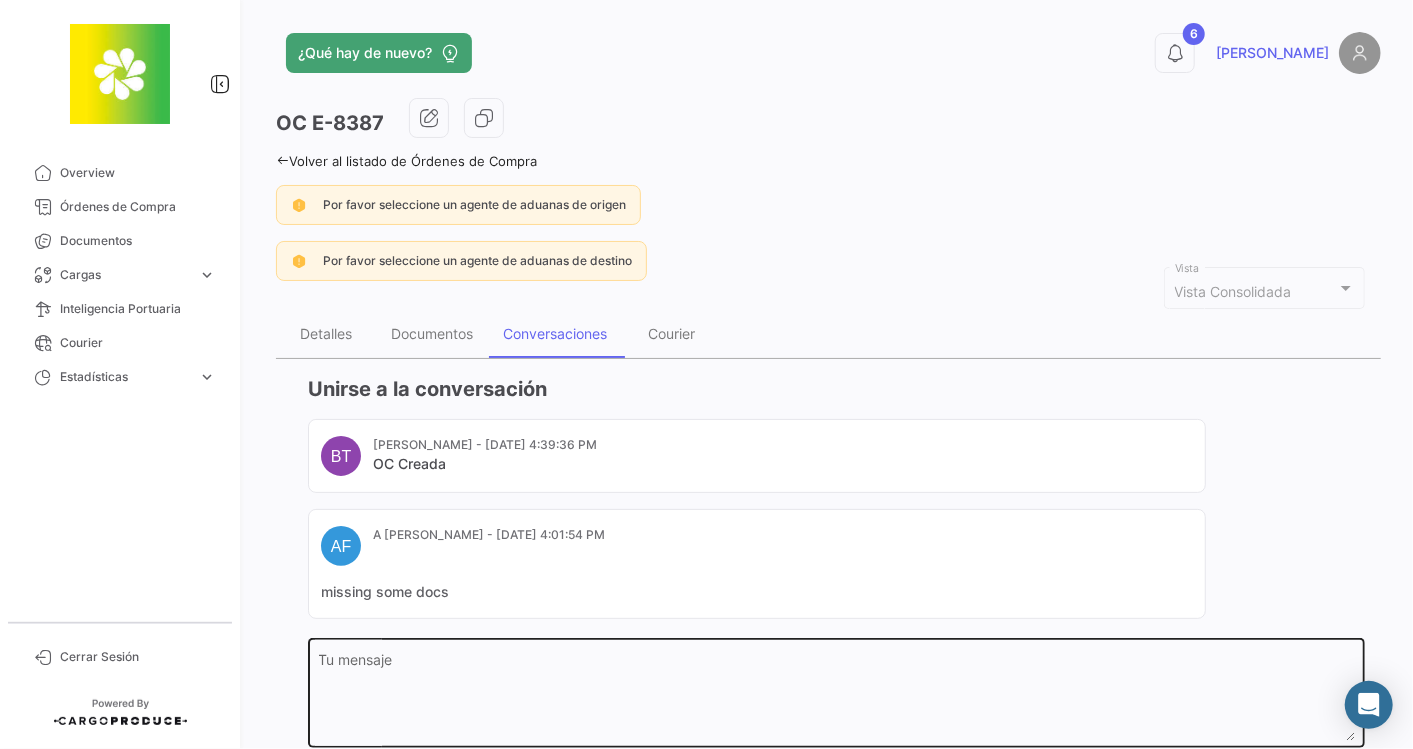 click on "Tu mensaje" at bounding box center [837, 697] 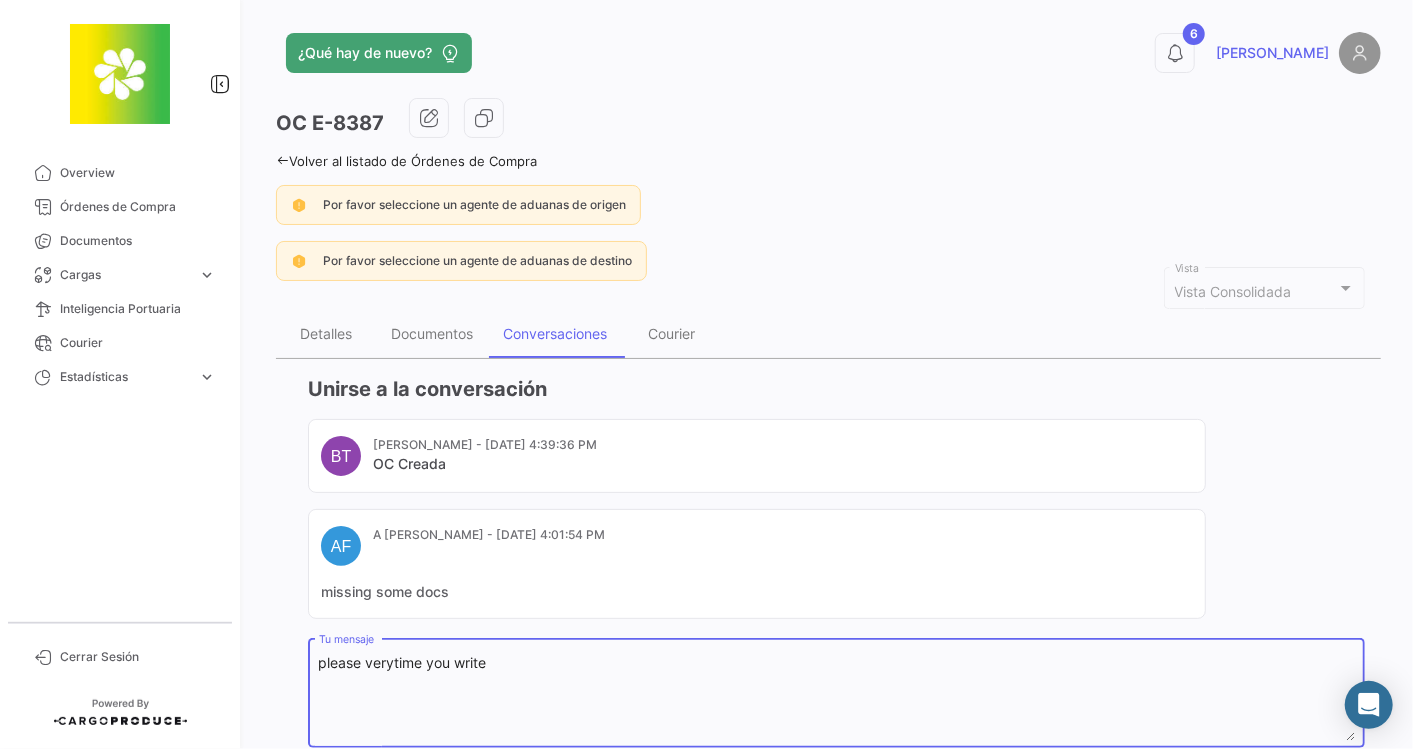 type on "please verytime you write" 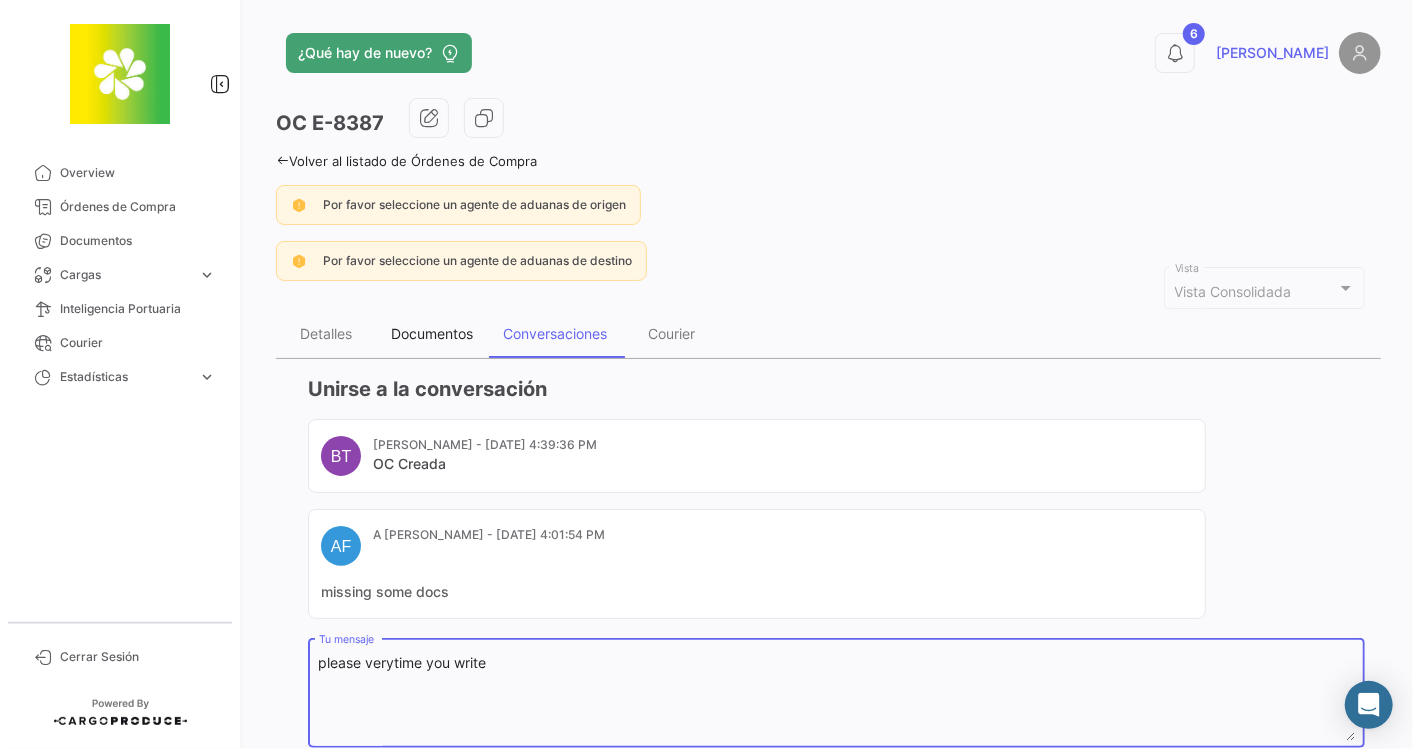 click on "Documentos" at bounding box center [432, 334] 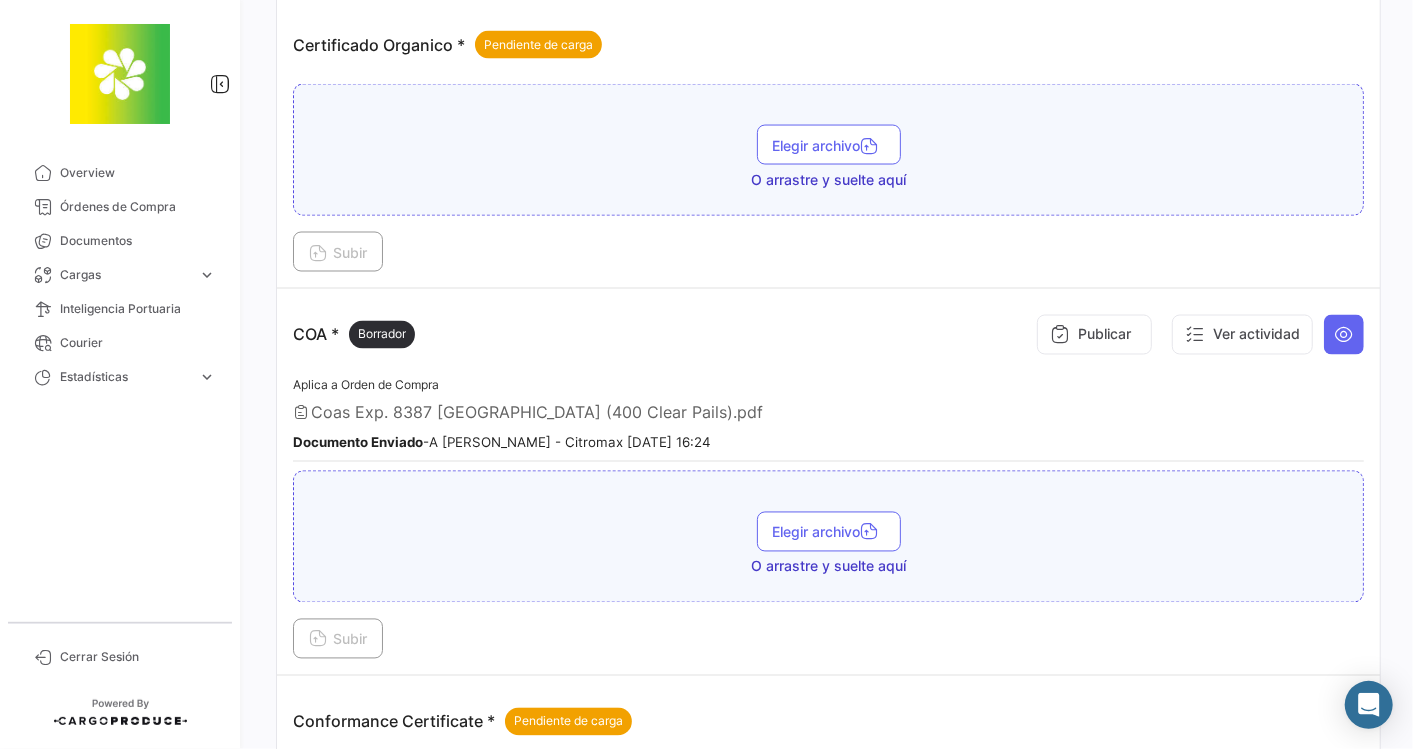 scroll, scrollTop: 1864, scrollLeft: 0, axis: vertical 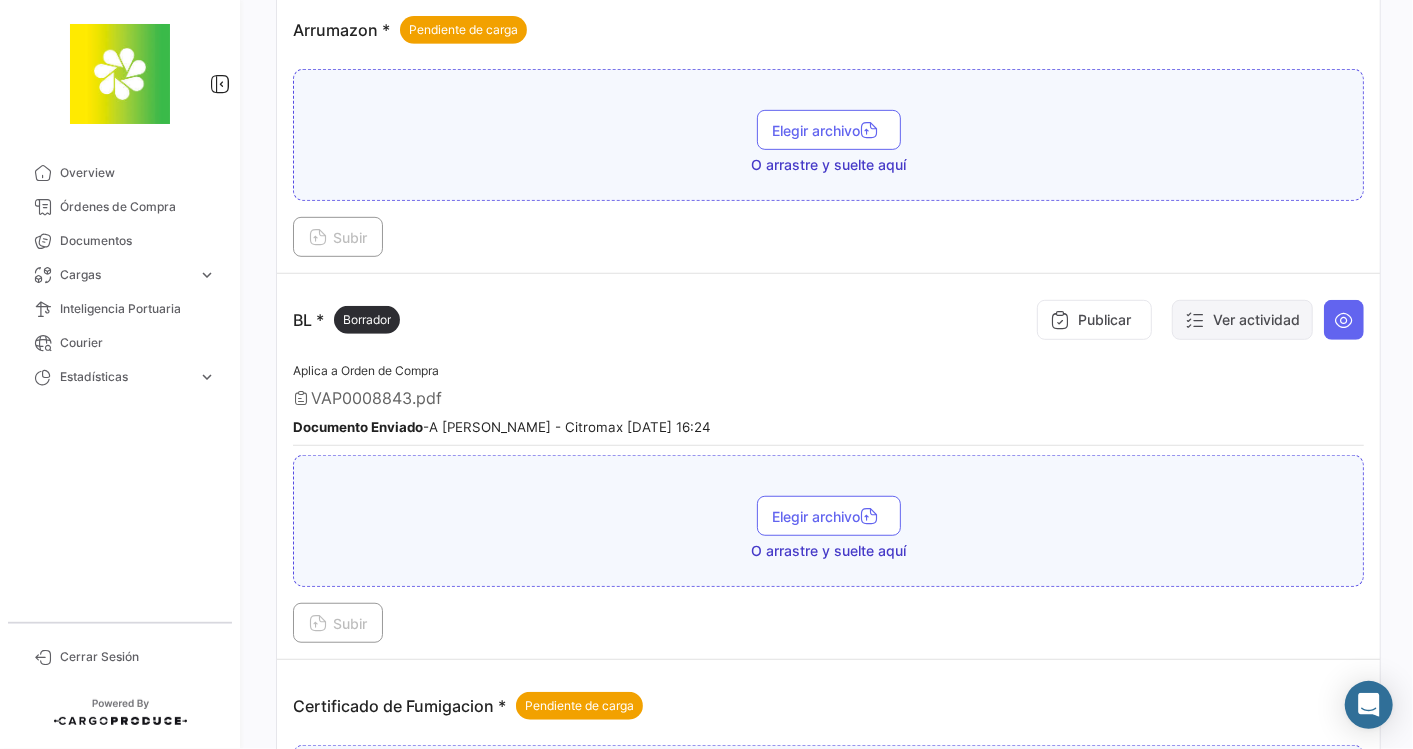 click on "Ver actividad" at bounding box center [1242, 320] 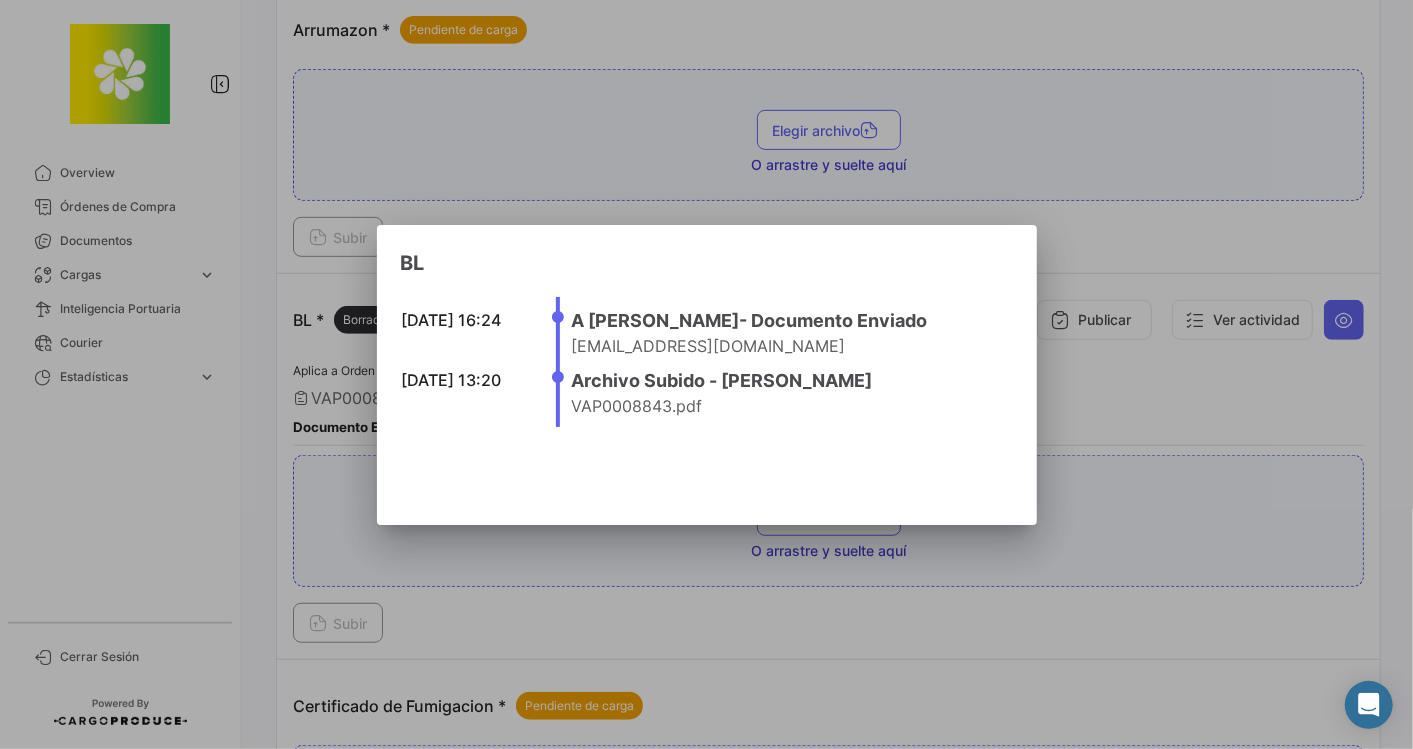 click at bounding box center (706, 374) 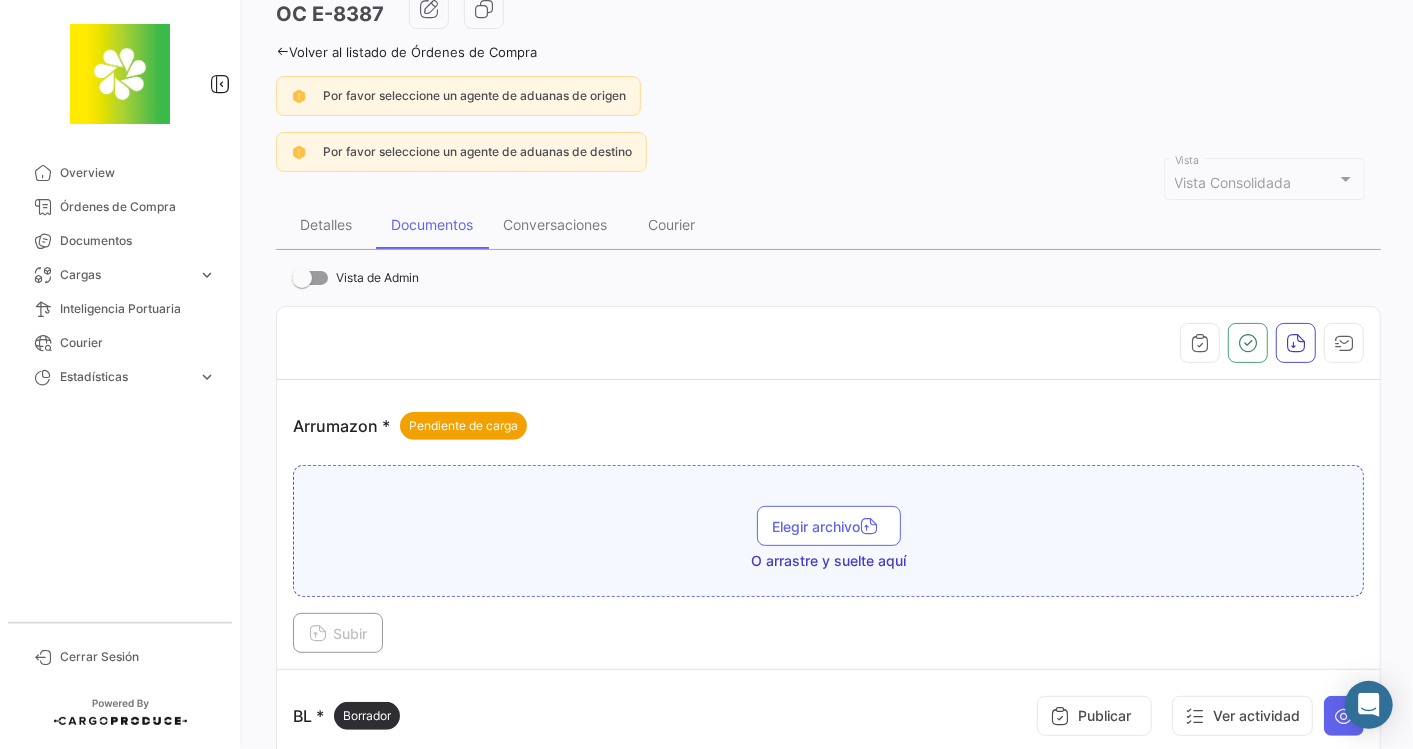 scroll, scrollTop: 38, scrollLeft: 0, axis: vertical 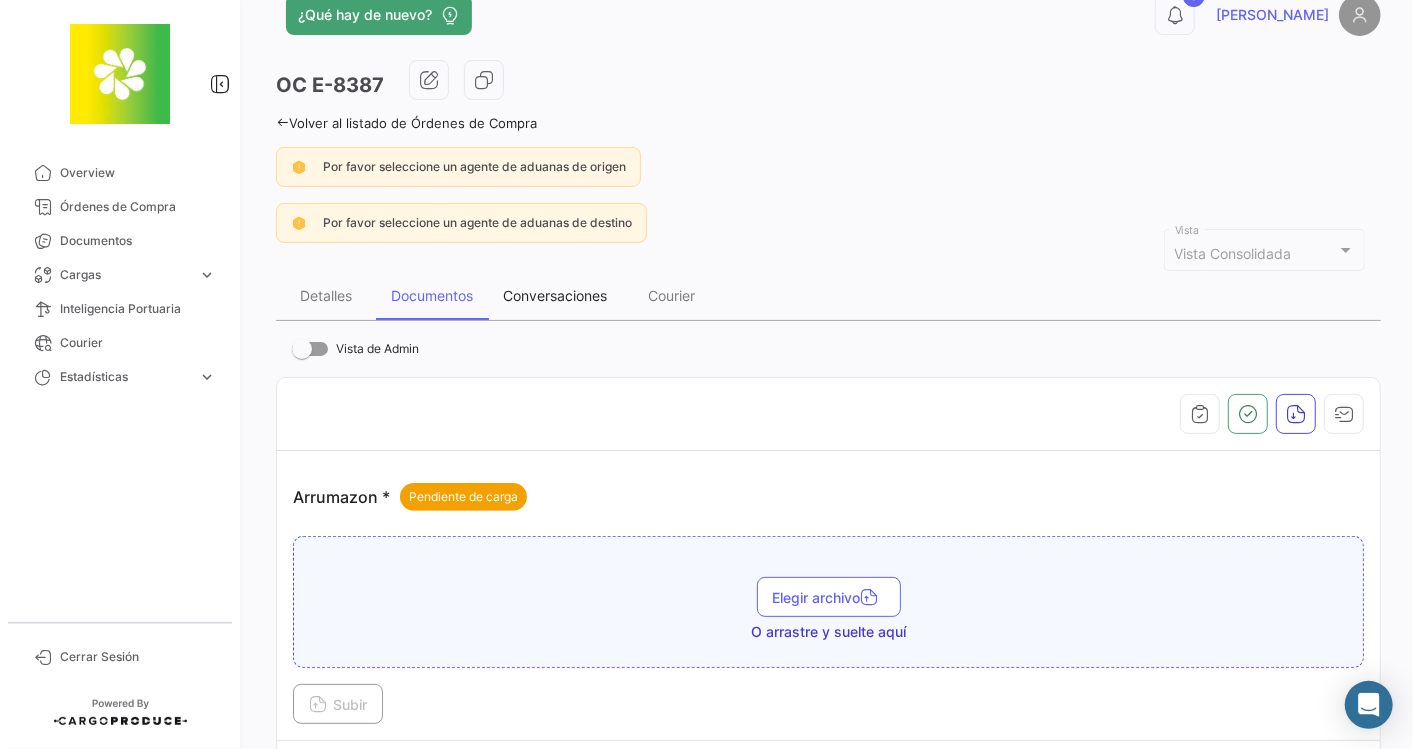click on "Conversaciones" at bounding box center (555, 296) 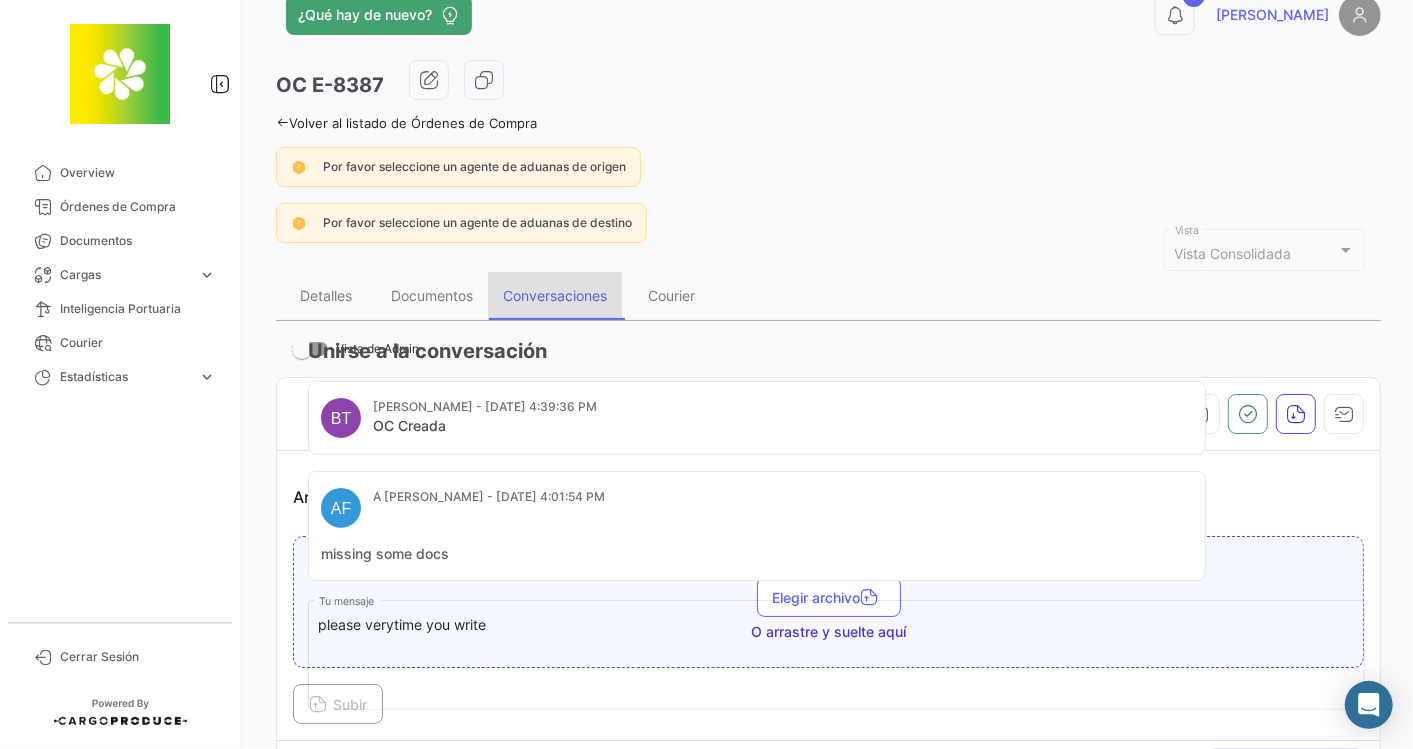 scroll, scrollTop: 0, scrollLeft: 0, axis: both 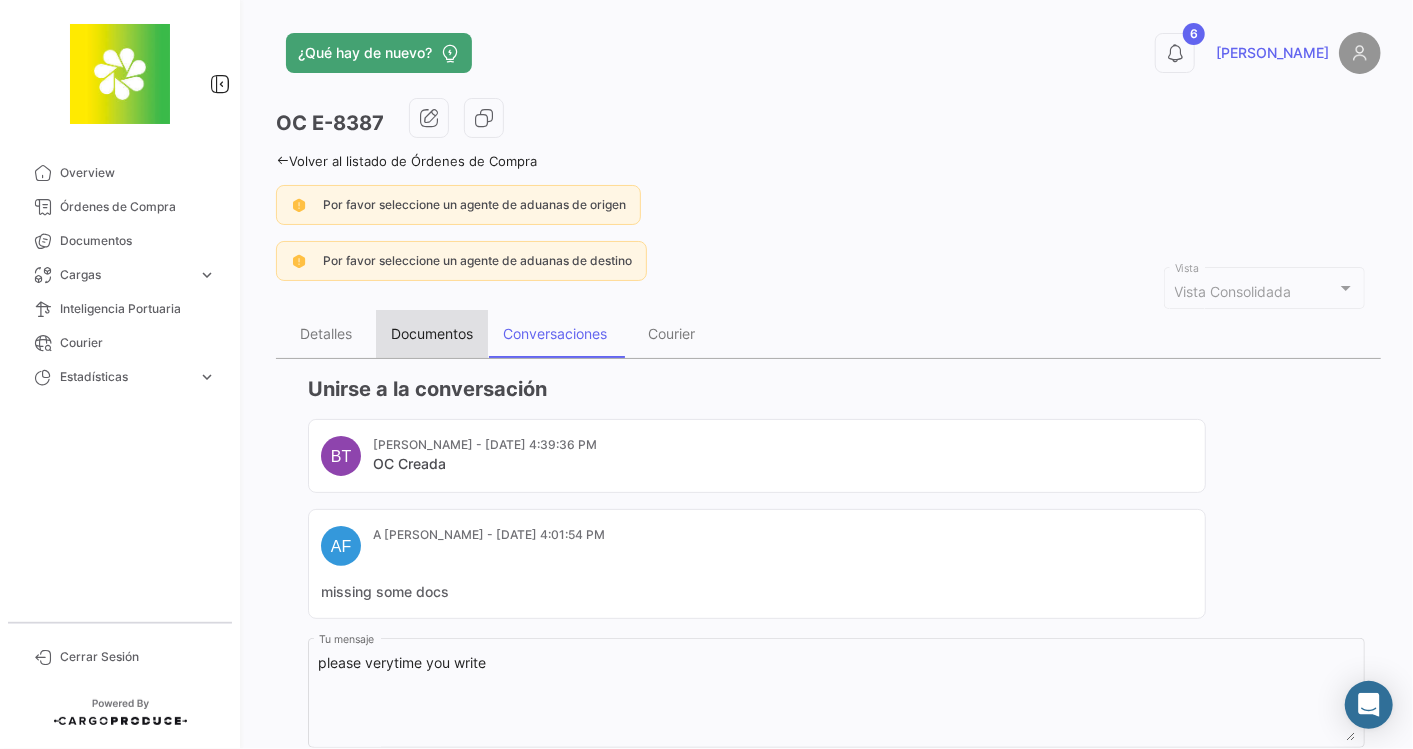 click on "Documentos" at bounding box center [432, 333] 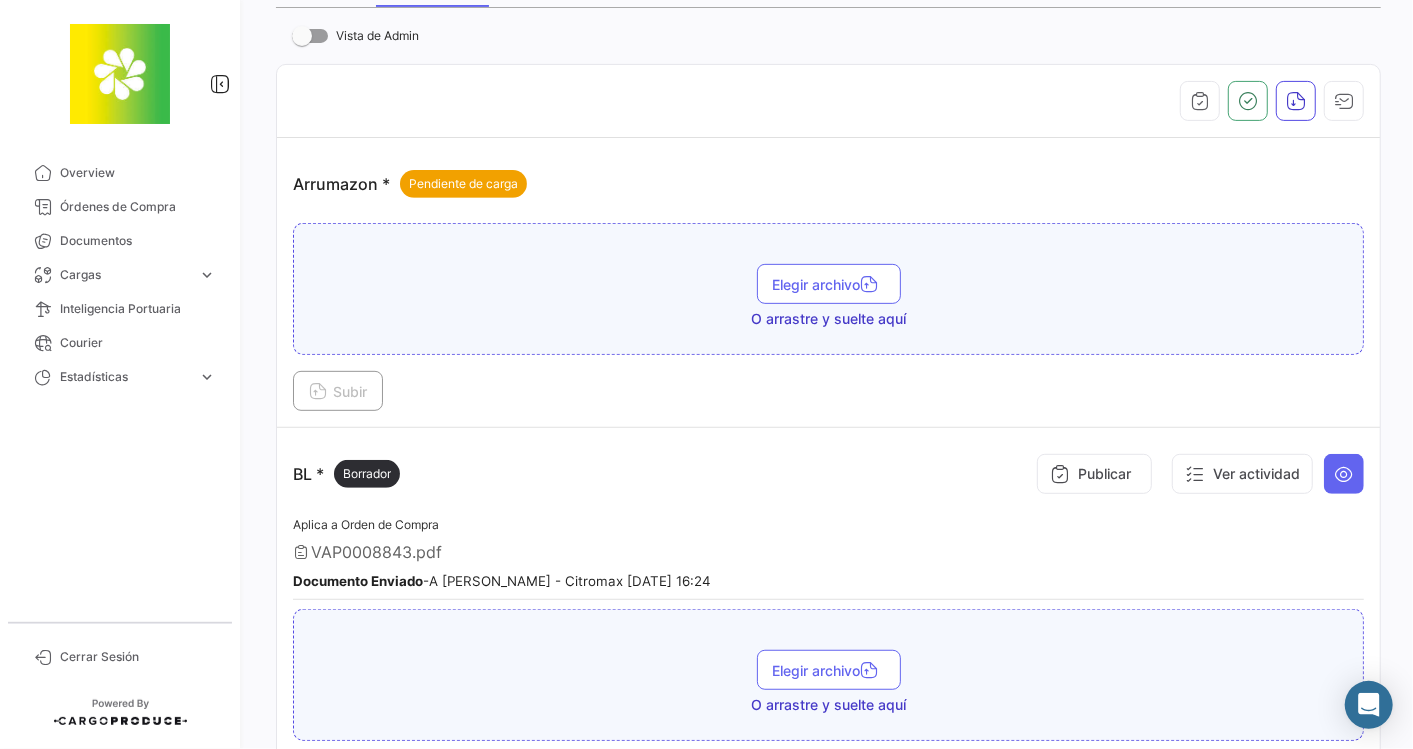 scroll, scrollTop: 368, scrollLeft: 0, axis: vertical 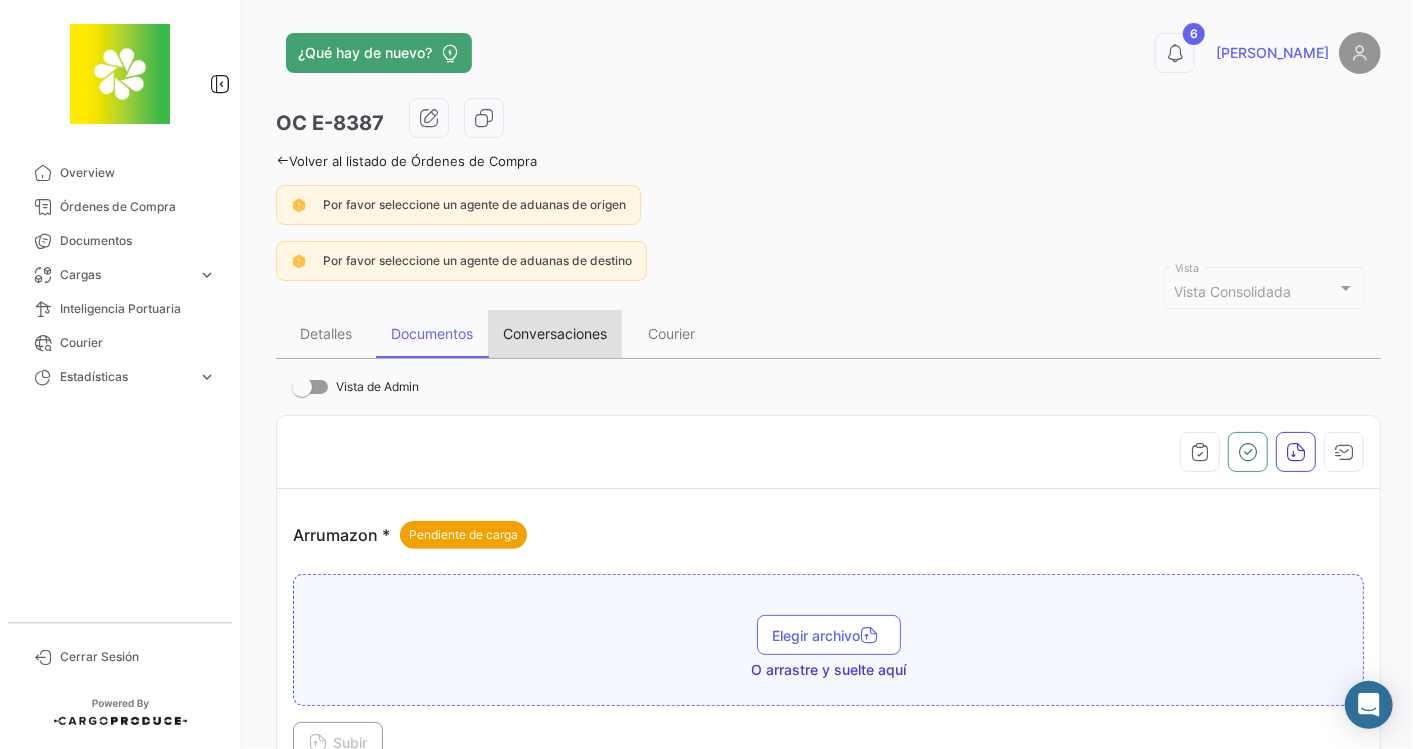 click on "Conversaciones" at bounding box center [555, 333] 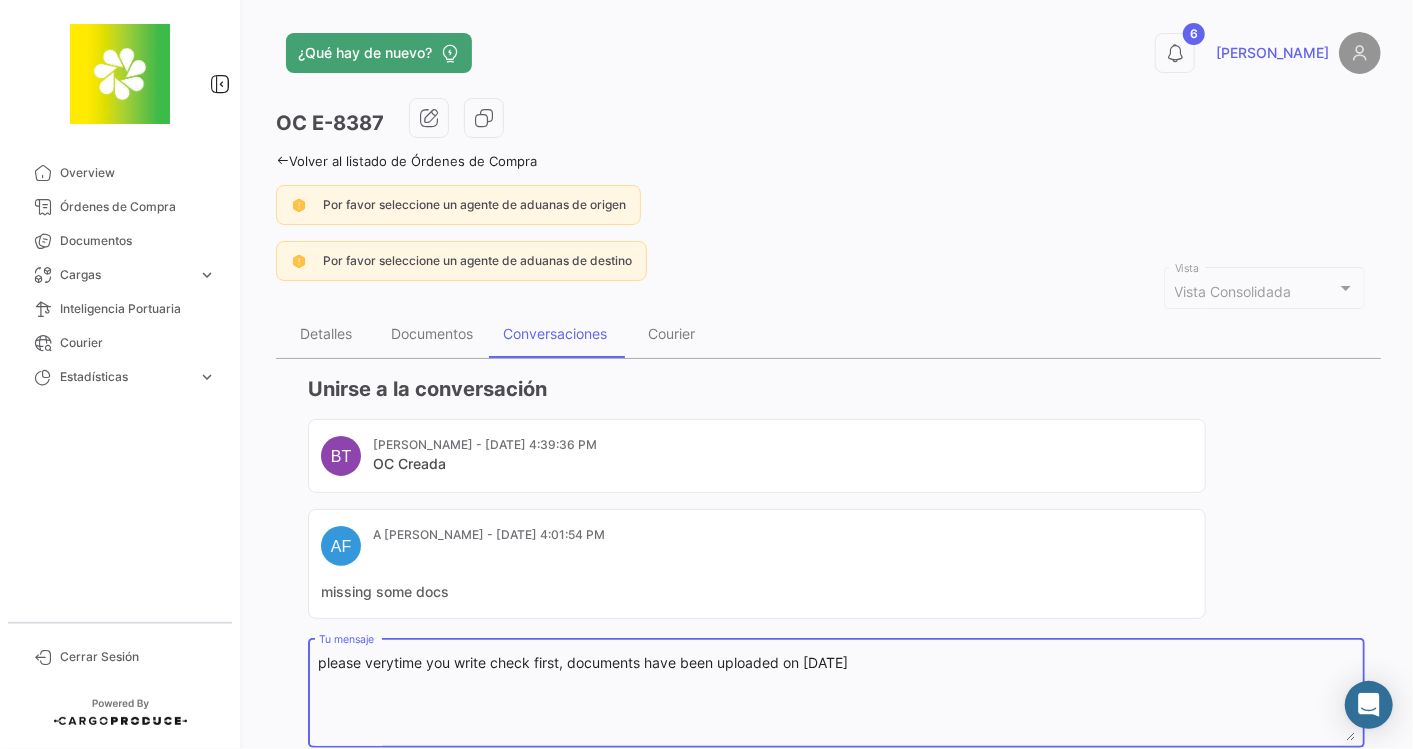 scroll, scrollTop: 139, scrollLeft: 0, axis: vertical 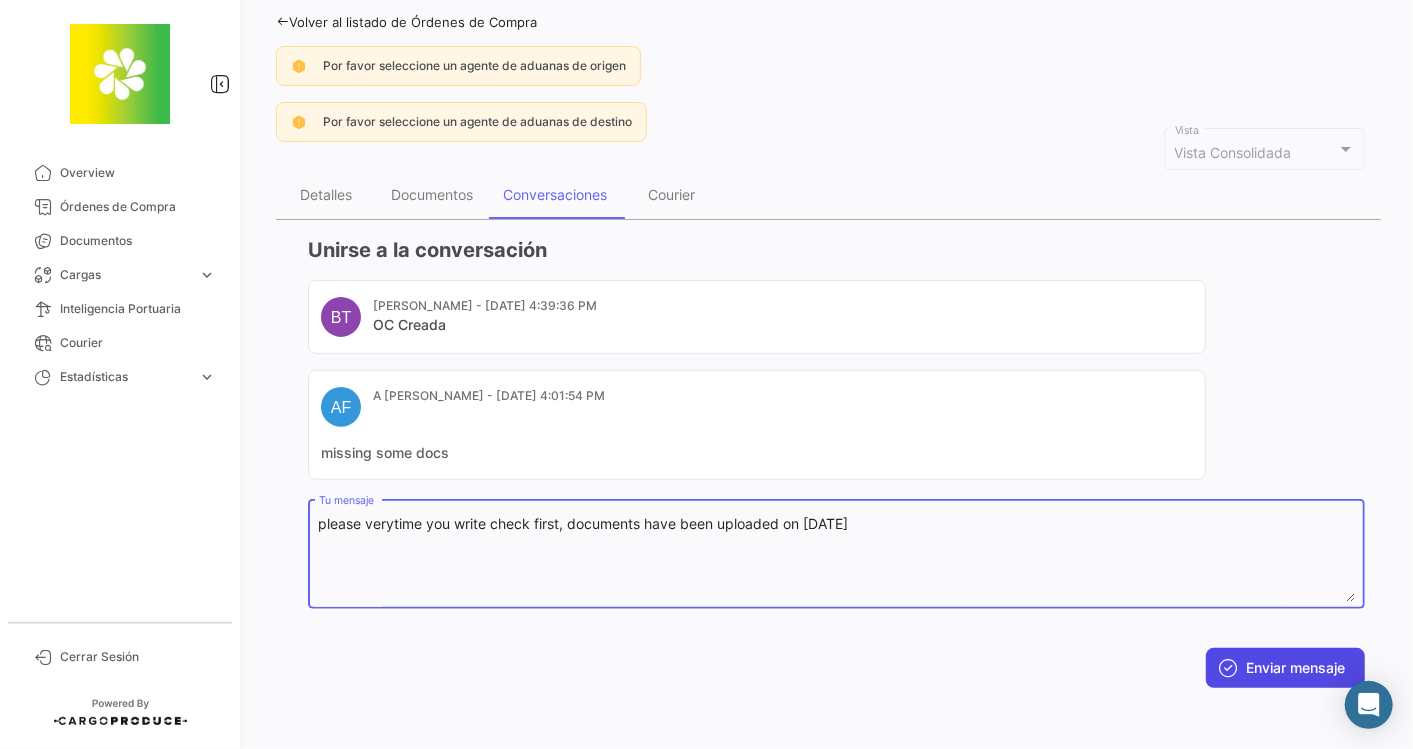 type on "please verytime you write check first, documents have been uploaded on [DATE]" 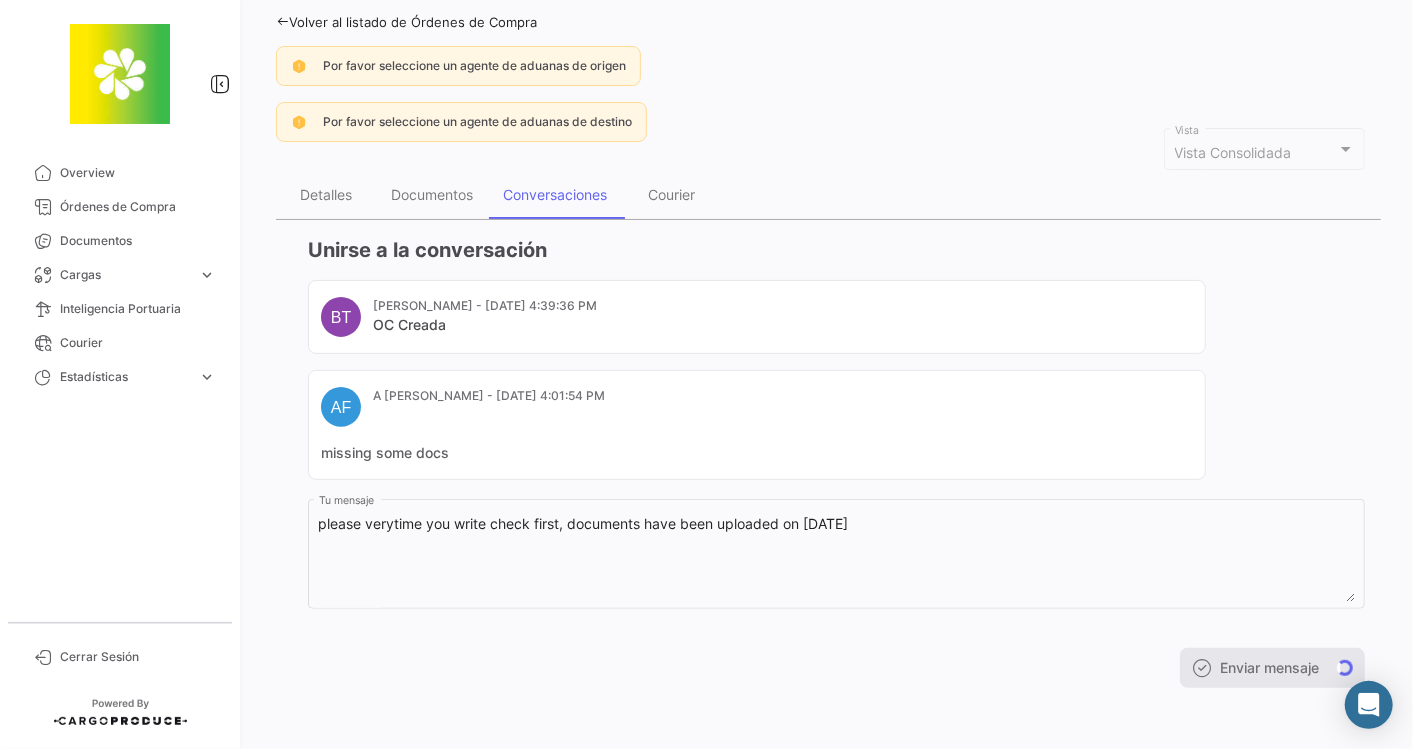 type 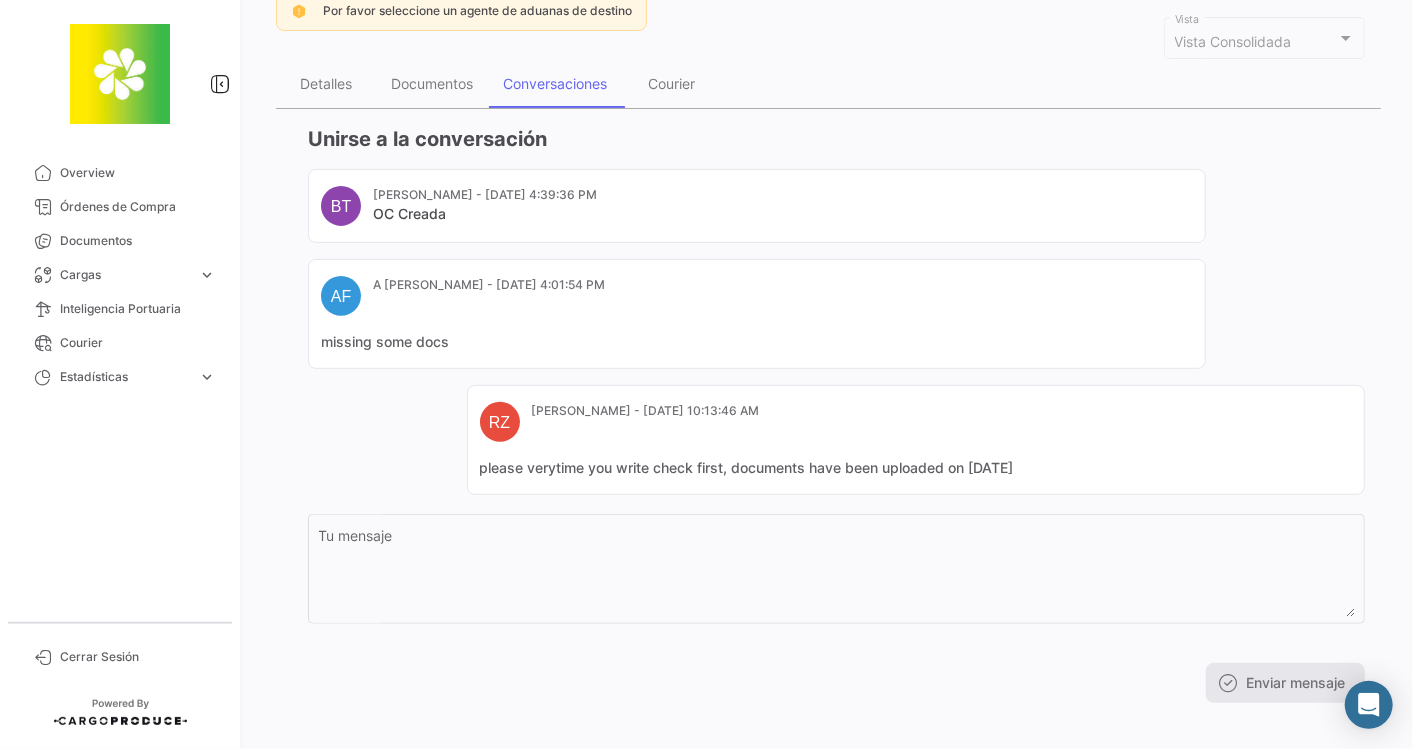 scroll, scrollTop: 0, scrollLeft: 0, axis: both 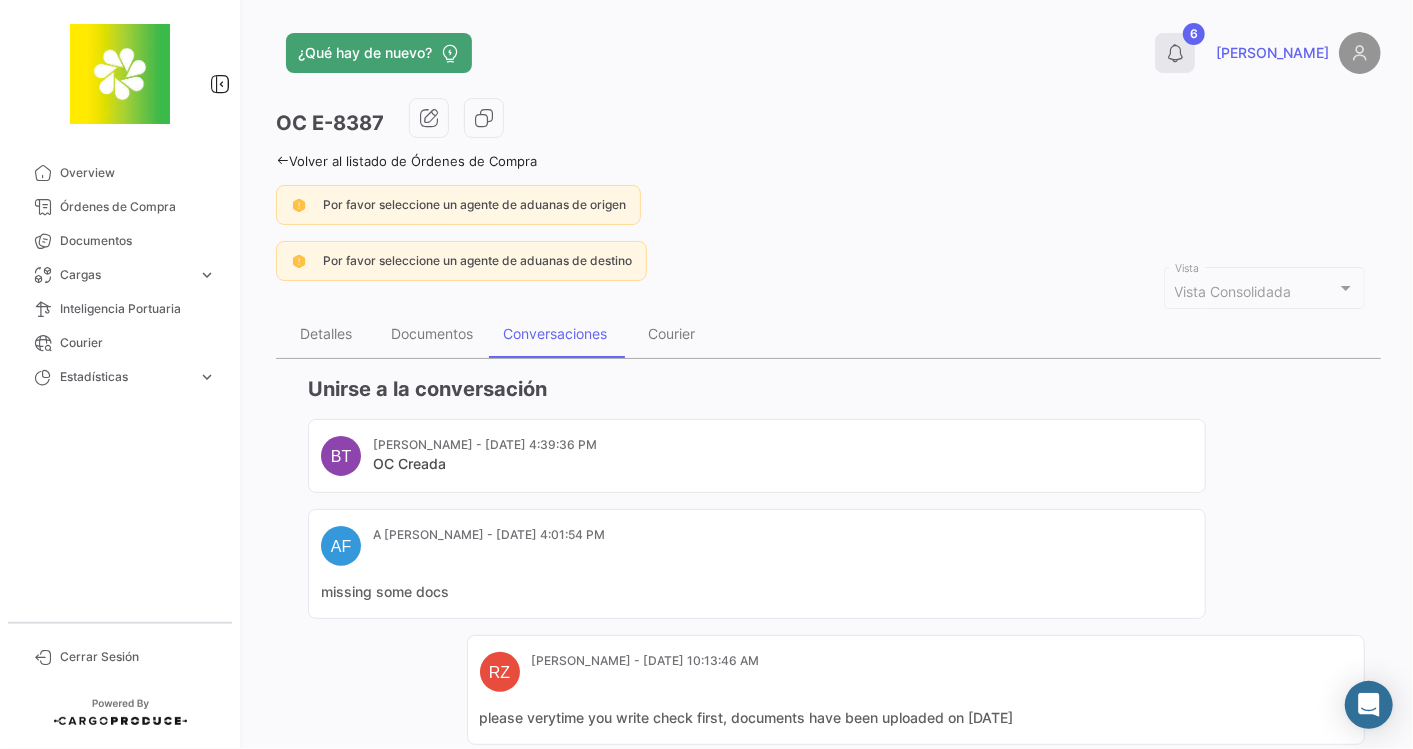click 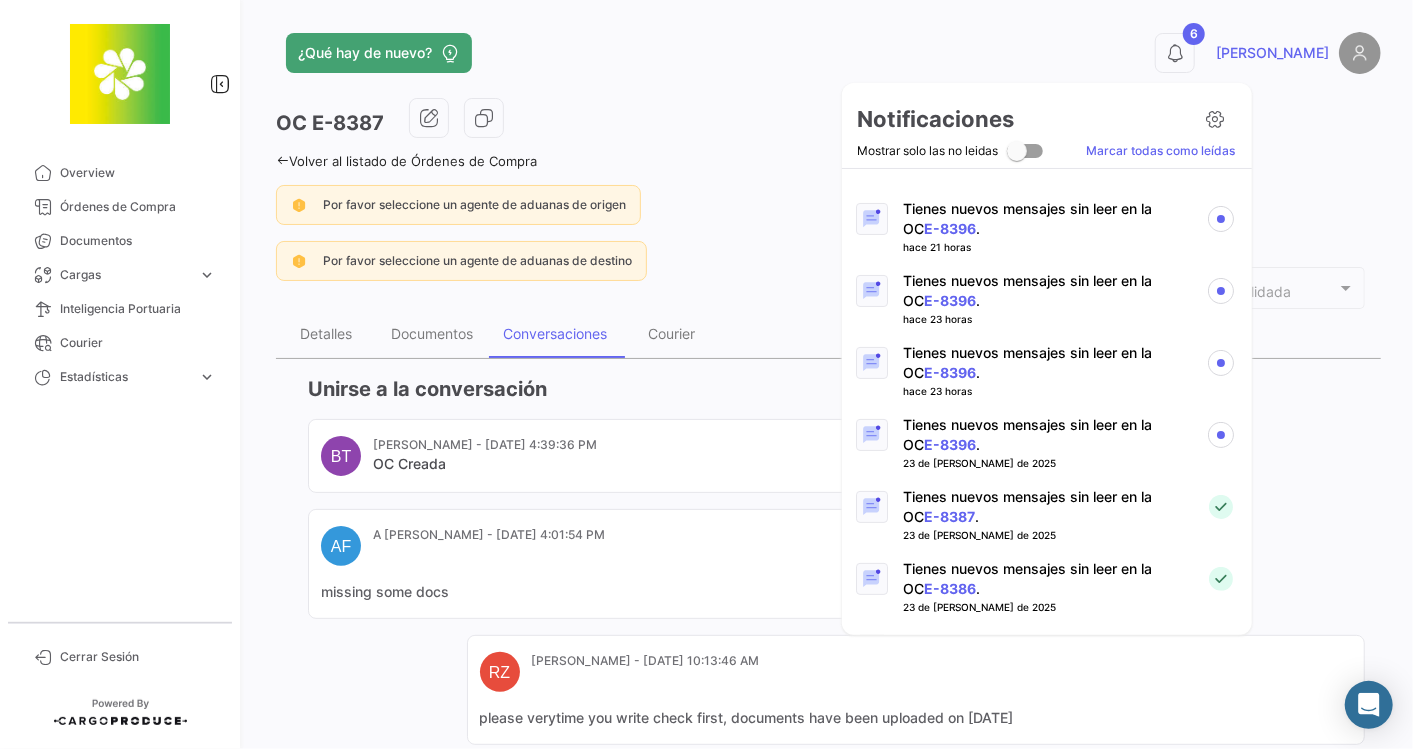 scroll, scrollTop: 134, scrollLeft: 0, axis: vertical 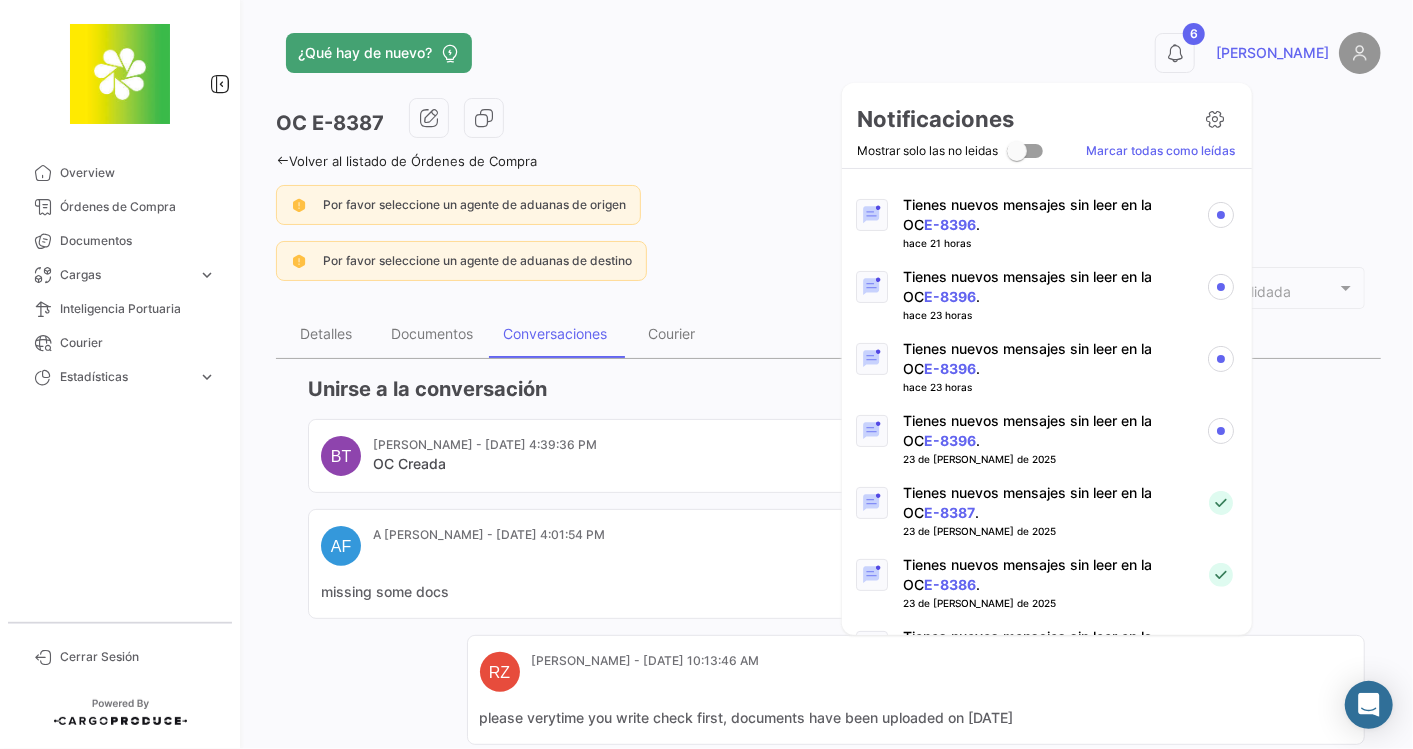 click on "Tienes nuevos mensajes sin leer en la OC    E-8396   ." at bounding box center [1046, 431] 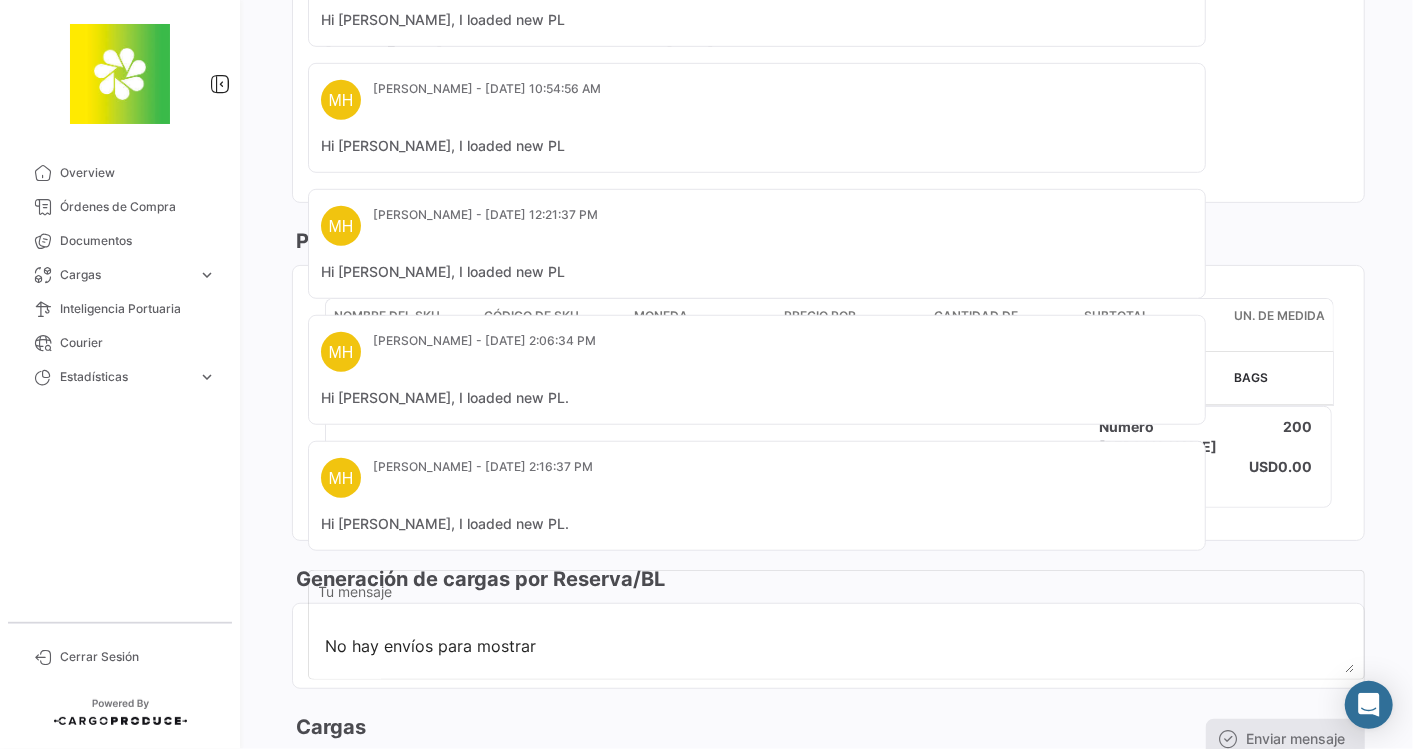 scroll, scrollTop: 711, scrollLeft: 0, axis: vertical 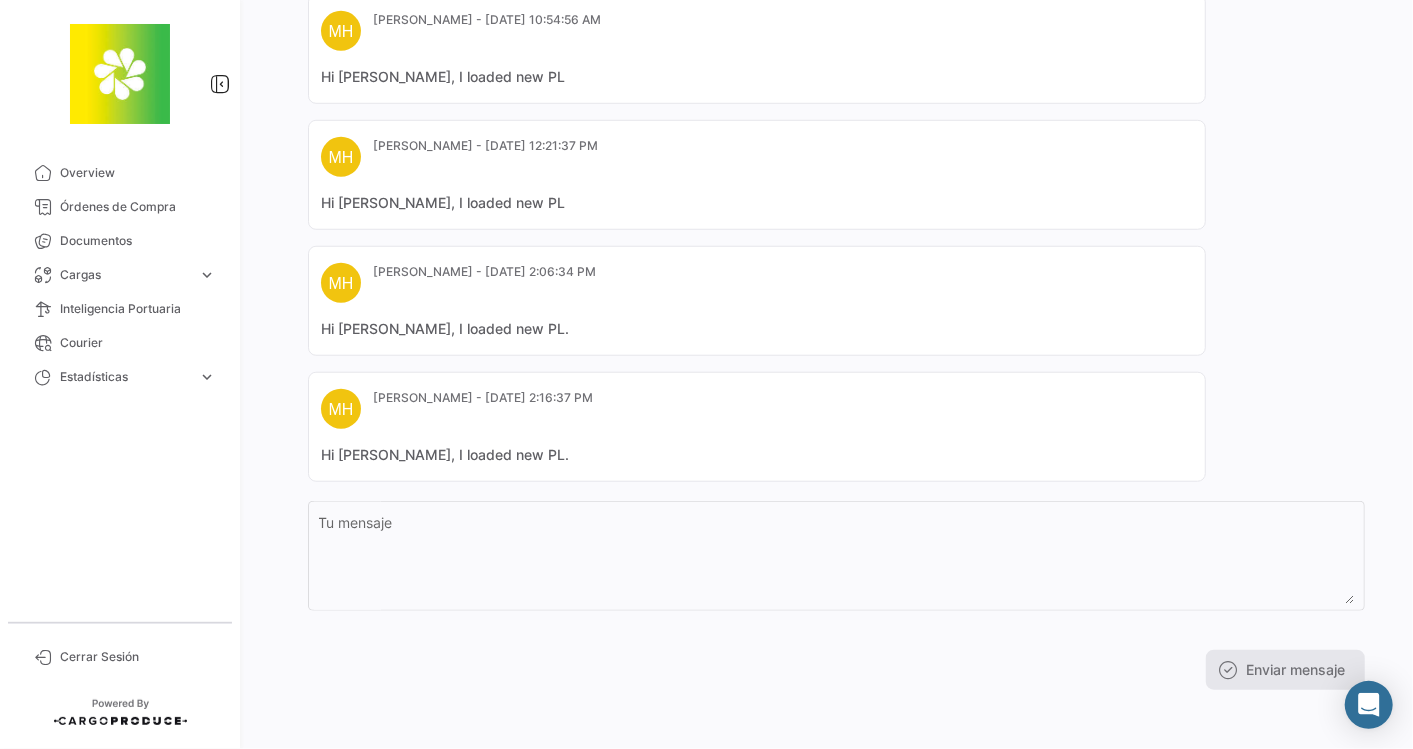 click on "BT   [PERSON_NAME] - [DATE] 11:32:29 AM   OC Creada   [PERSON_NAME] - [DATE] 4:07:12 PM  Awaiting PL  MH   [PERSON_NAME] - [DATE] 10:16:51 AM  Hi [PERSON_NAME], I loaded new PL  MH   [PERSON_NAME] - [DATE] 10:54:56 AM  Hi [PERSON_NAME], I loaded new PL  MH   [PERSON_NAME] - [DATE] 12:21:37 PM  Hi [PERSON_NAME], I loaded new PL  MH   [PERSON_NAME] - [DATE] 2:06:34 PM  Hi [PERSON_NAME], I loaded new PL.  MH   [PERSON_NAME] - [DATE] 2:16:37 PM  Hi [PERSON_NAME], I loaded new PL." at bounding box center (836, 67) 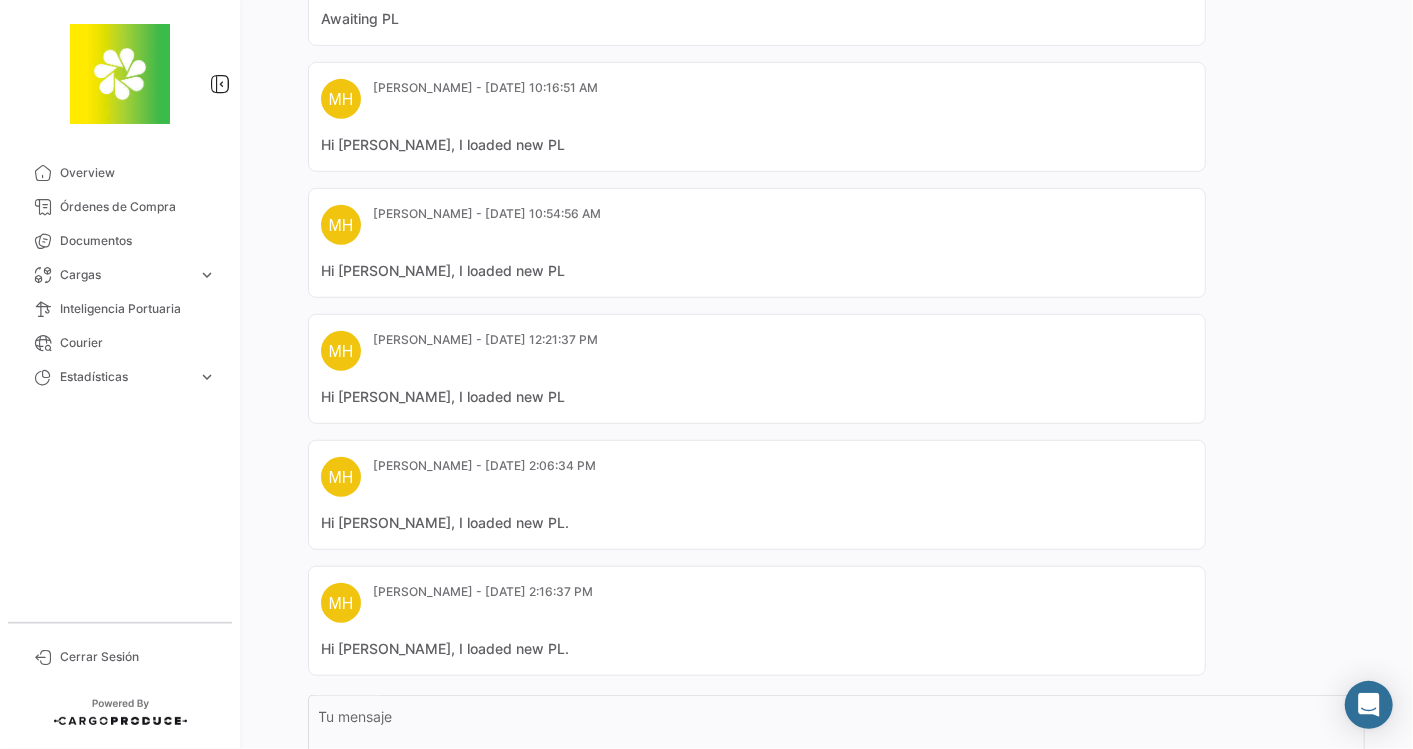 scroll, scrollTop: 511, scrollLeft: 0, axis: vertical 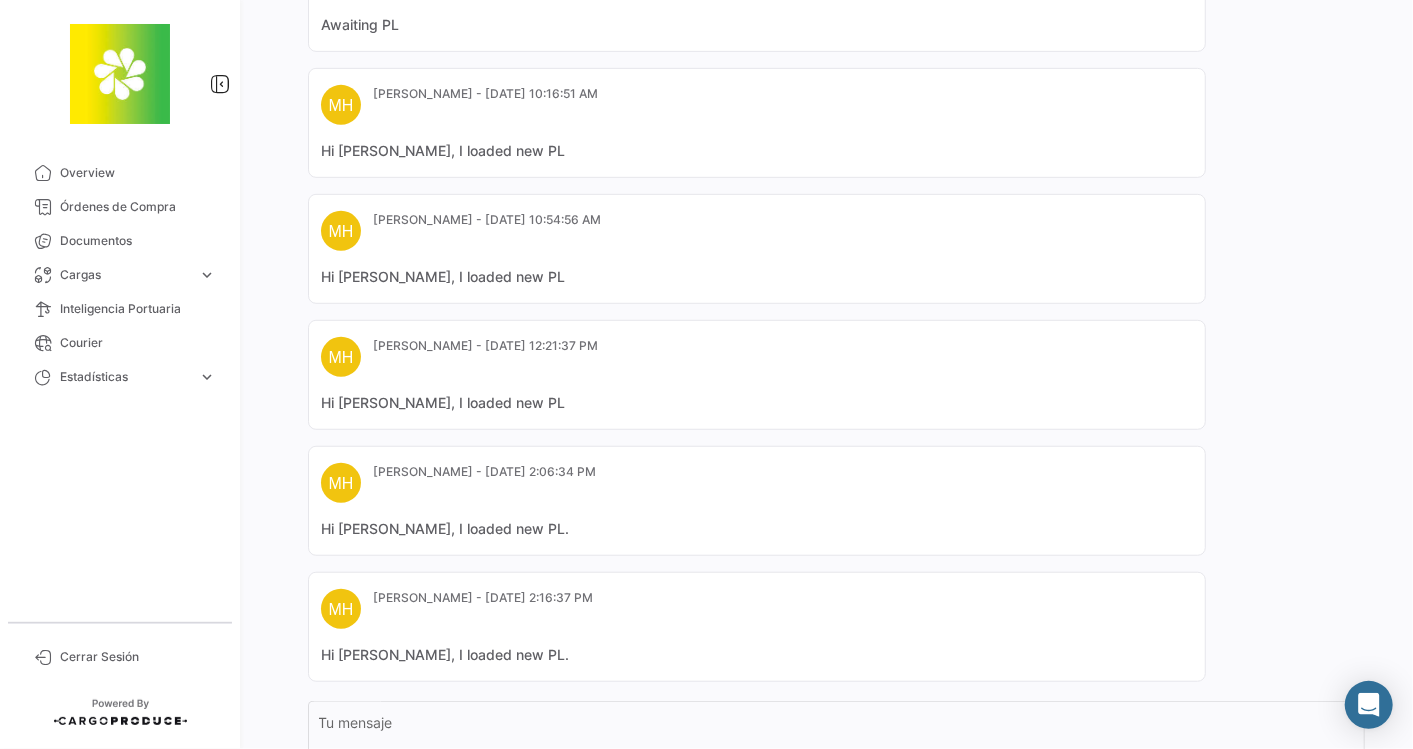 drag, startPoint x: 1361, startPoint y: 357, endPoint x: 1401, endPoint y: 120, distance: 240.35182 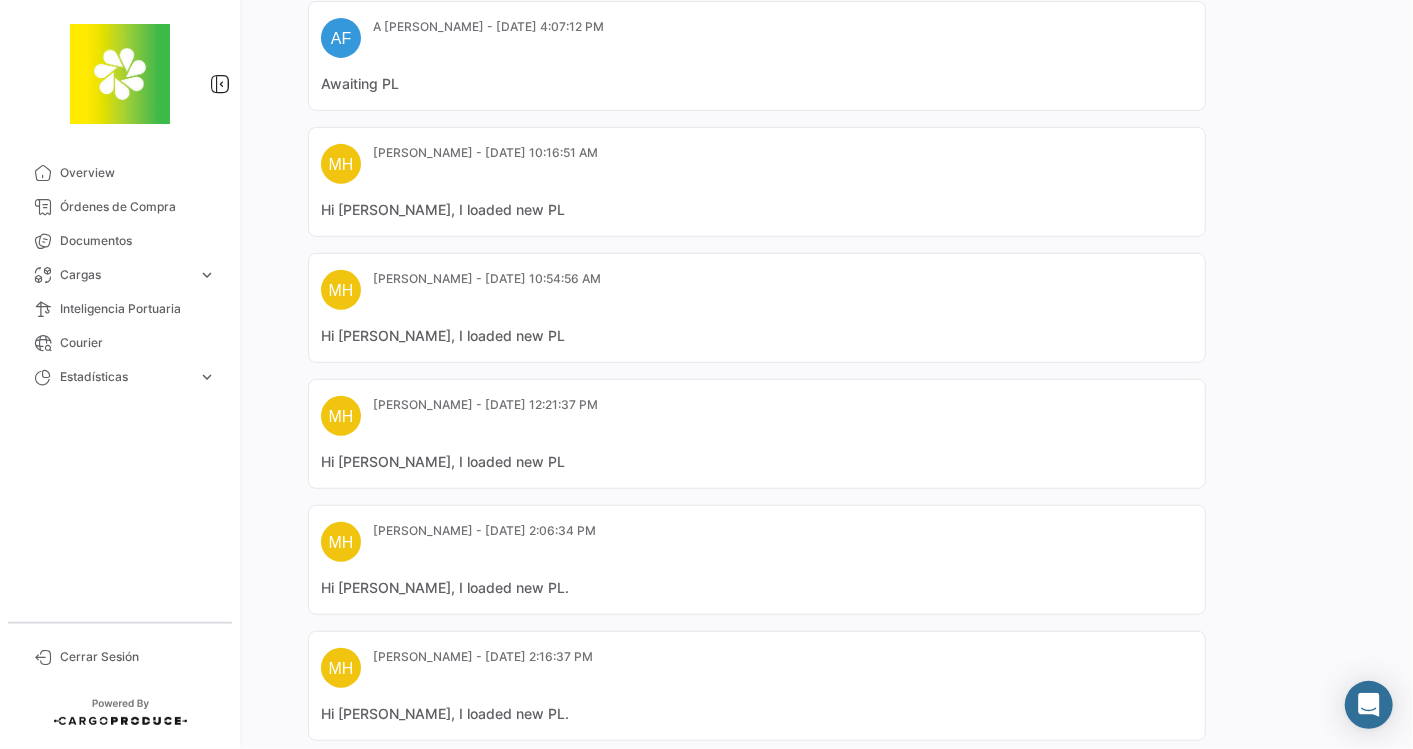 scroll, scrollTop: 502, scrollLeft: 0, axis: vertical 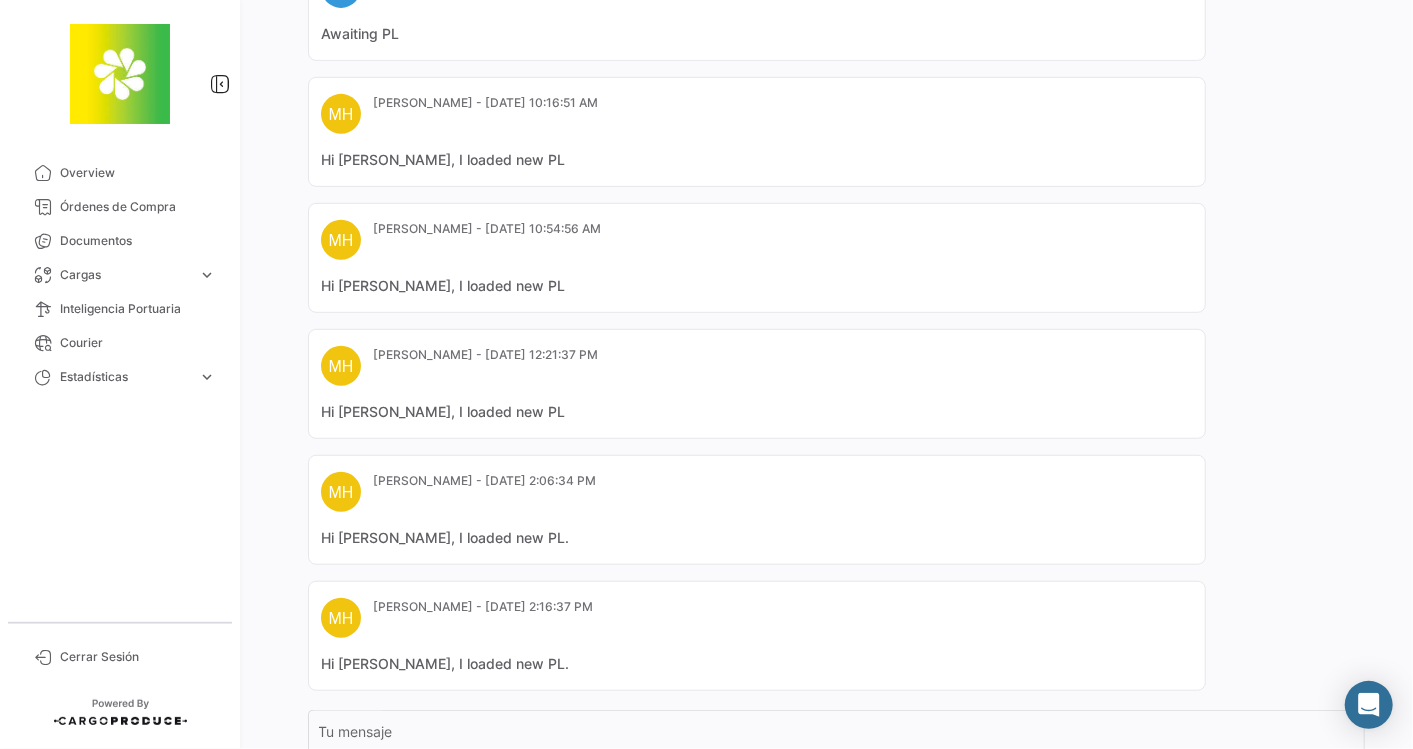 click on "BT   [PERSON_NAME] - [DATE] 11:32:29 AM   OC Creada   [PERSON_NAME] - [DATE] 4:07:12 PM  Awaiting PL  MH   [PERSON_NAME] - [DATE] 10:16:51 AM  Hi [PERSON_NAME], I loaded new PL  MH   [PERSON_NAME] - [DATE] 10:54:56 AM  Hi [PERSON_NAME], I loaded new PL  MH   [PERSON_NAME] - [DATE] 12:21:37 PM  Hi [PERSON_NAME], I loaded new PL  MH   [PERSON_NAME] - [DATE] 2:06:34 PM  Hi [PERSON_NAME], I loaded new PL.  MH   [PERSON_NAME] - [DATE] 2:16:37 PM  Hi [PERSON_NAME], I loaded new PL." at bounding box center (836, 276) 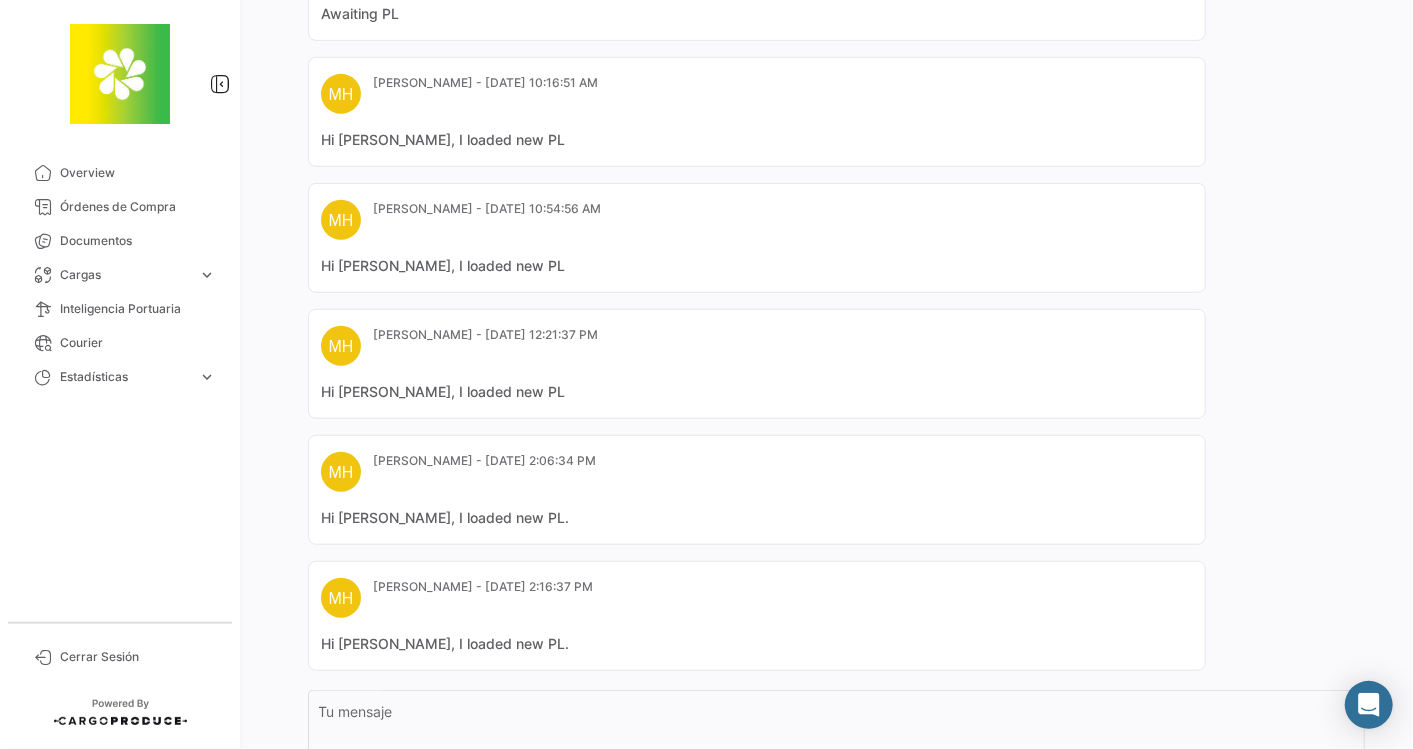 scroll, scrollTop: 526, scrollLeft: 0, axis: vertical 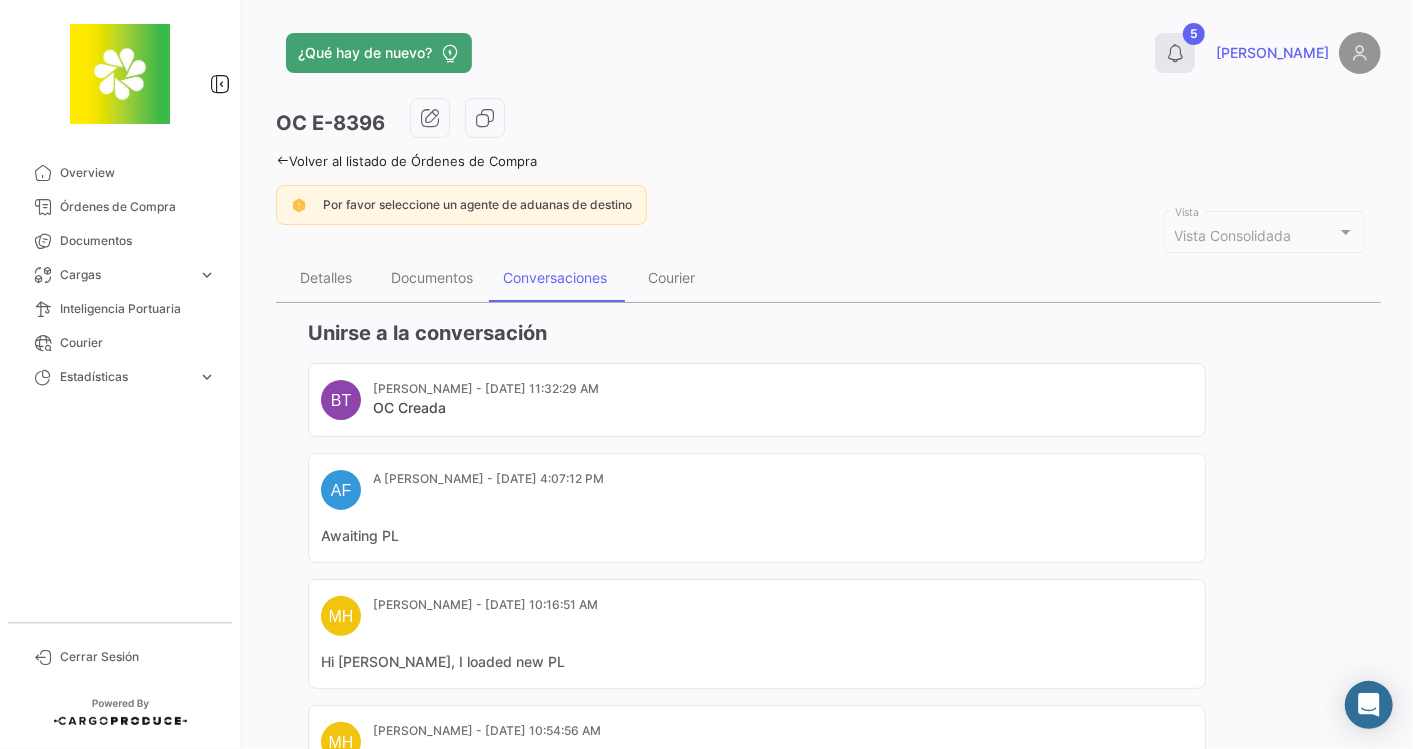 click 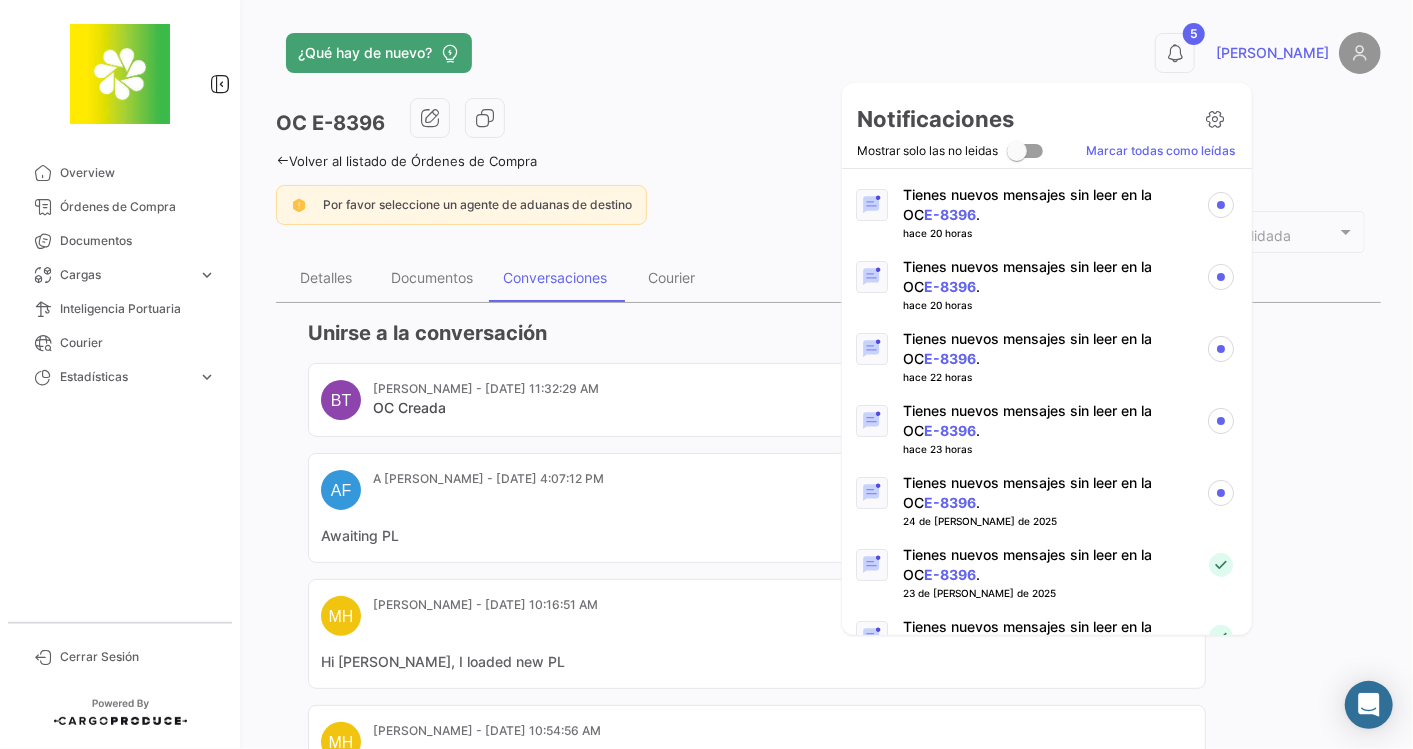 click on "Tienes nuevos mensajes sin leer en la OC    E-8396   ." at bounding box center (1046, 493) 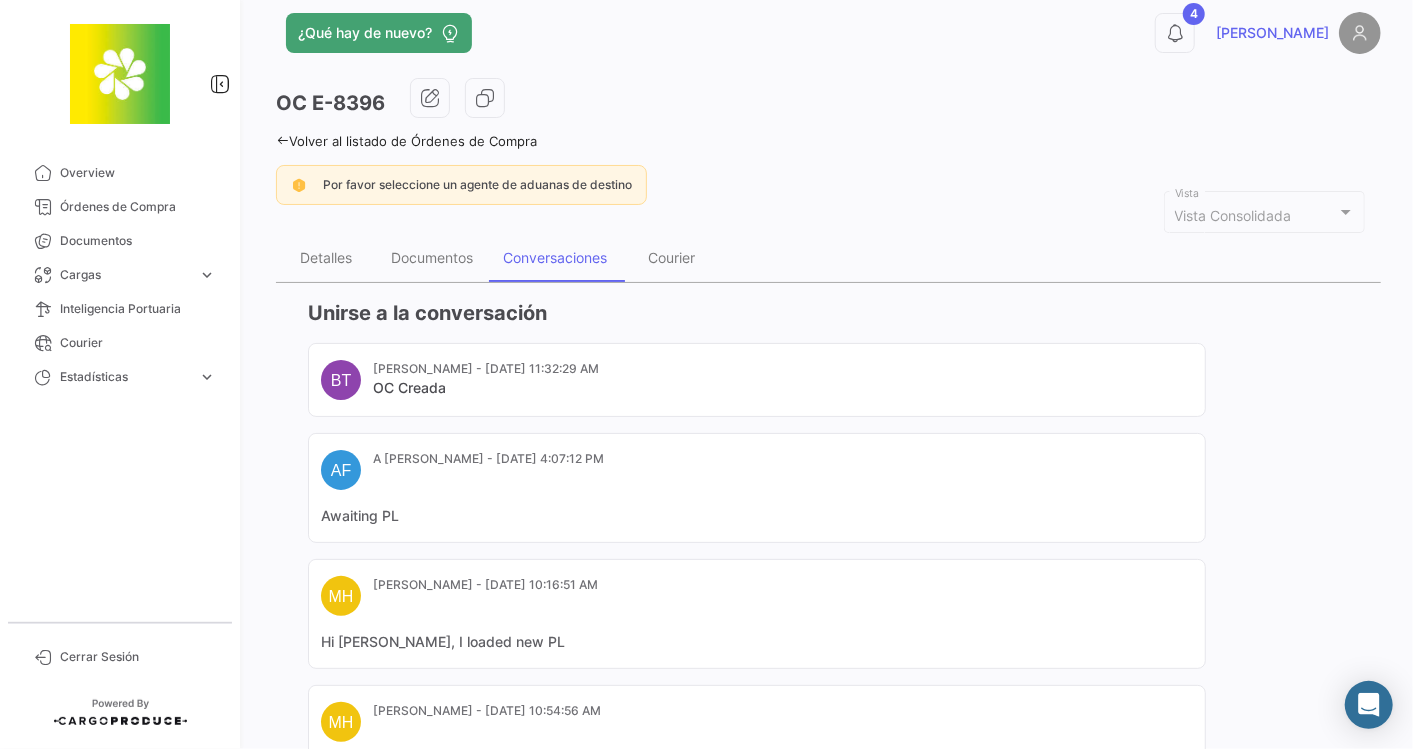 scroll, scrollTop: 0, scrollLeft: 0, axis: both 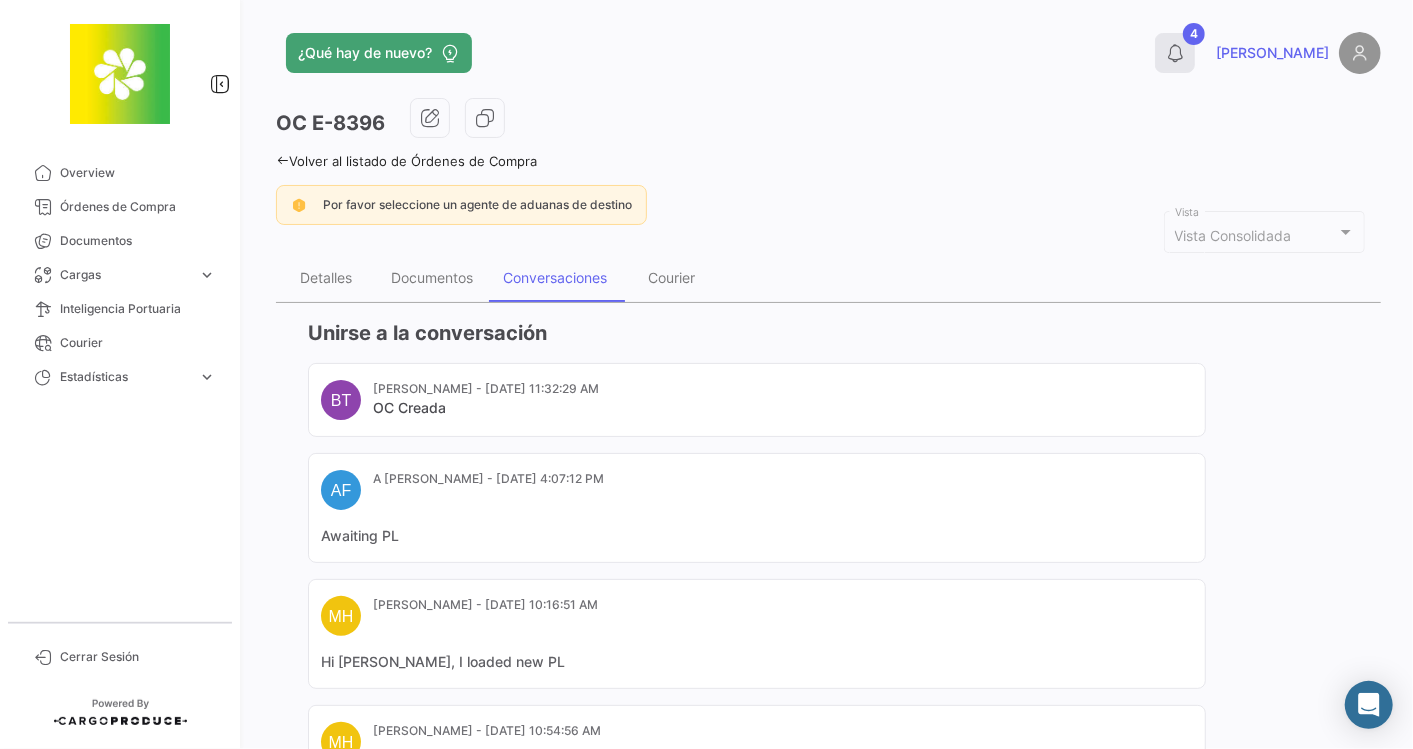 click 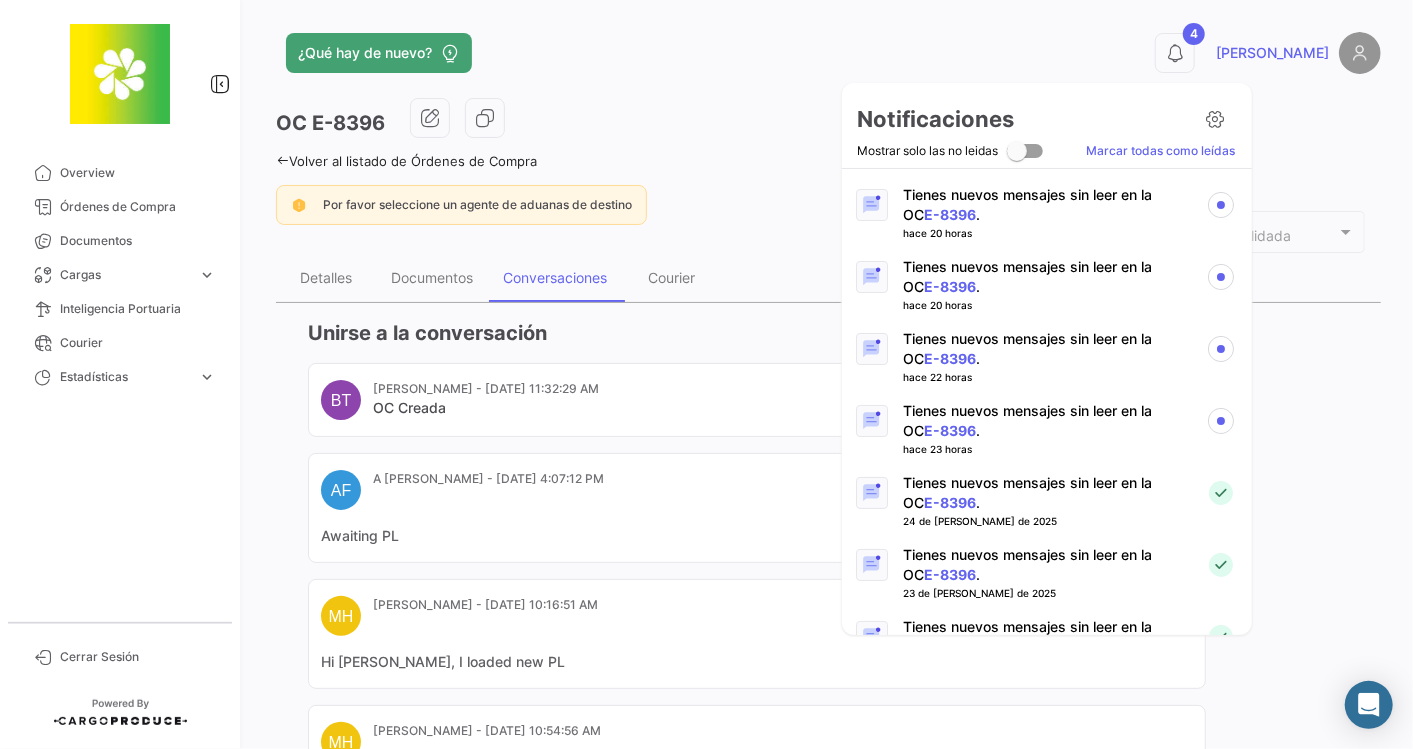 click on "Tienes nuevos mensajes sin leer en la OC    E-8396   ." at bounding box center (1046, 421) 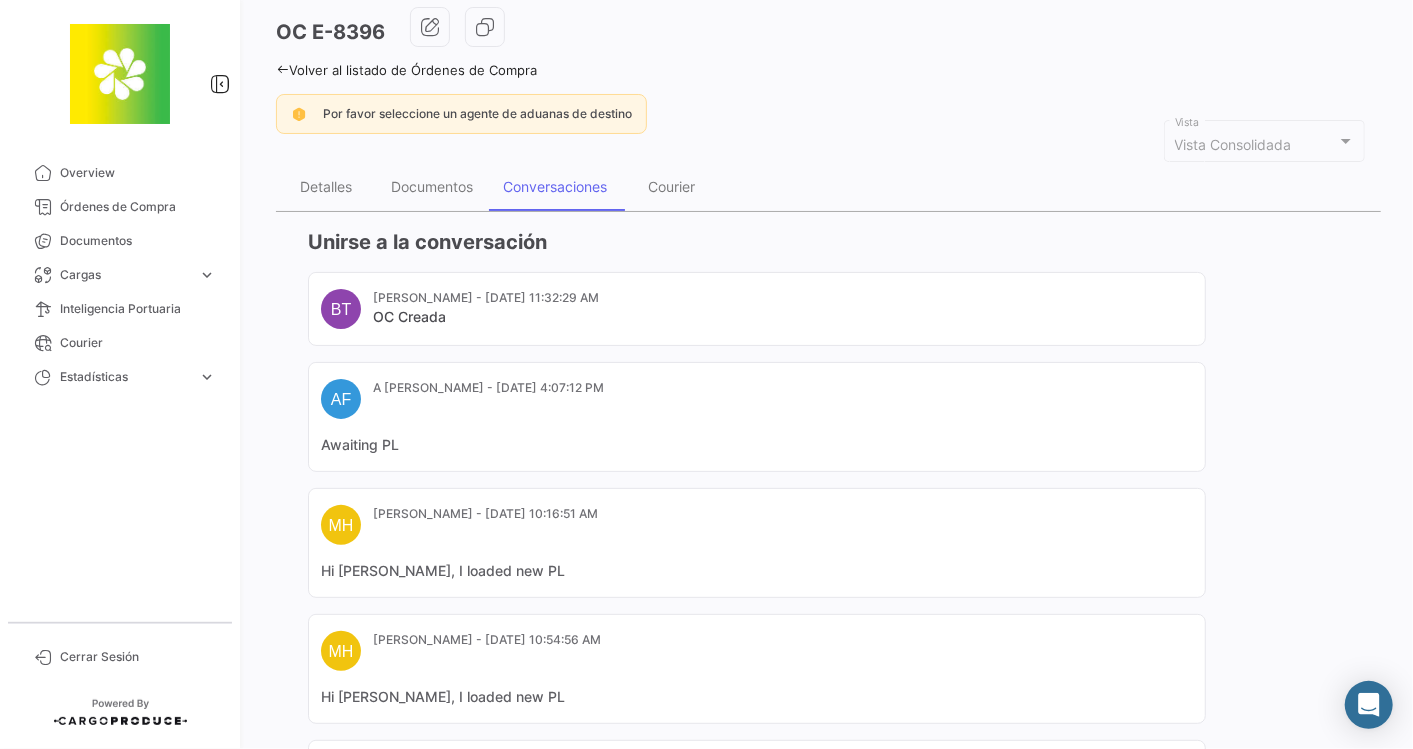 scroll, scrollTop: 0, scrollLeft: 0, axis: both 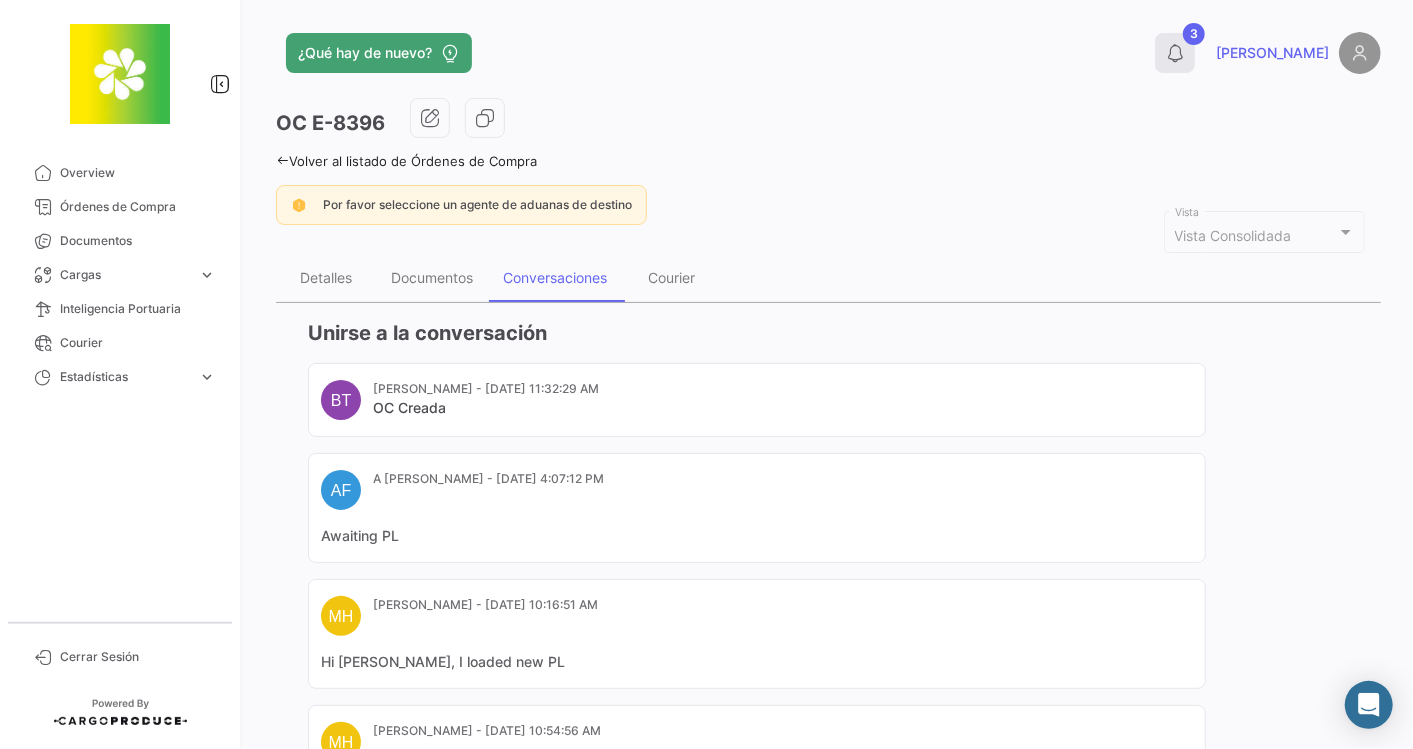 click on "3" 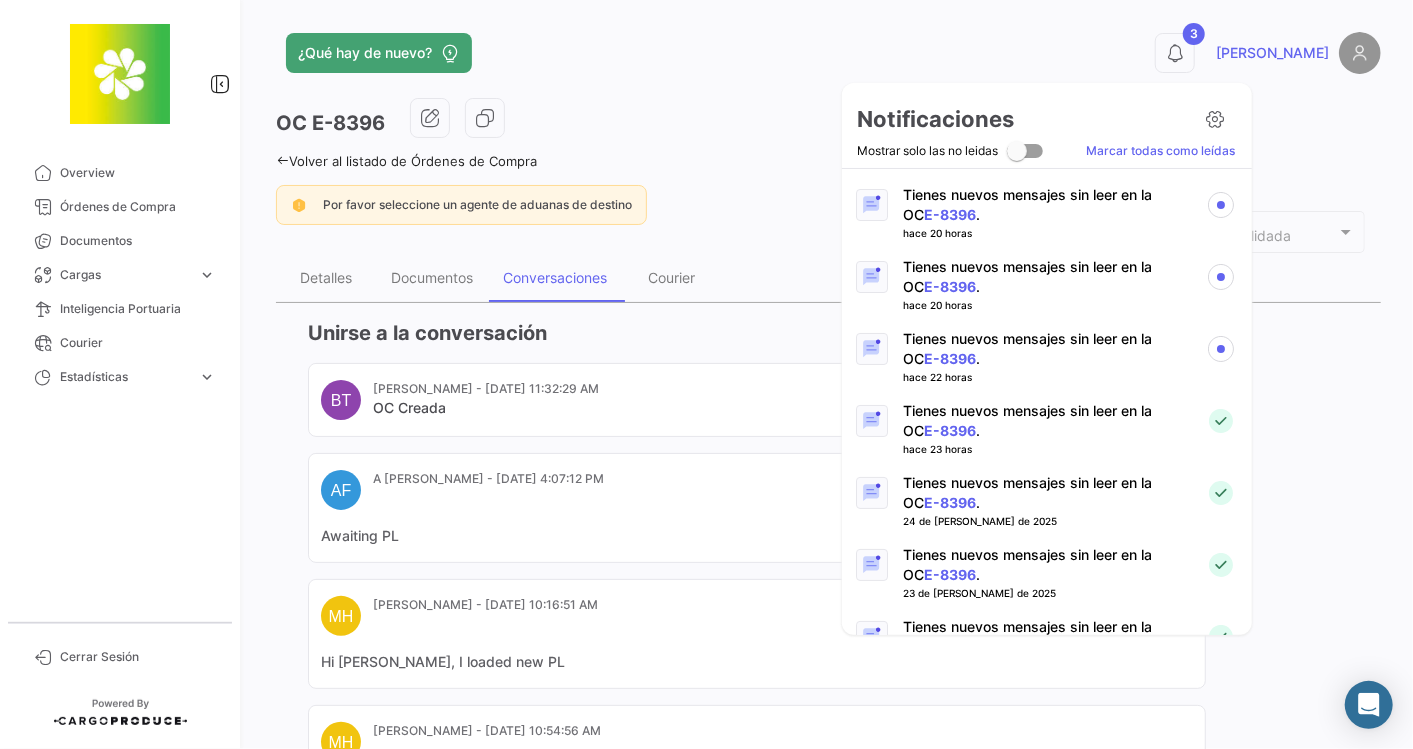 click on "Tienes nuevos mensajes sin leer en la OC    E-8396   ." at bounding box center (1046, 349) 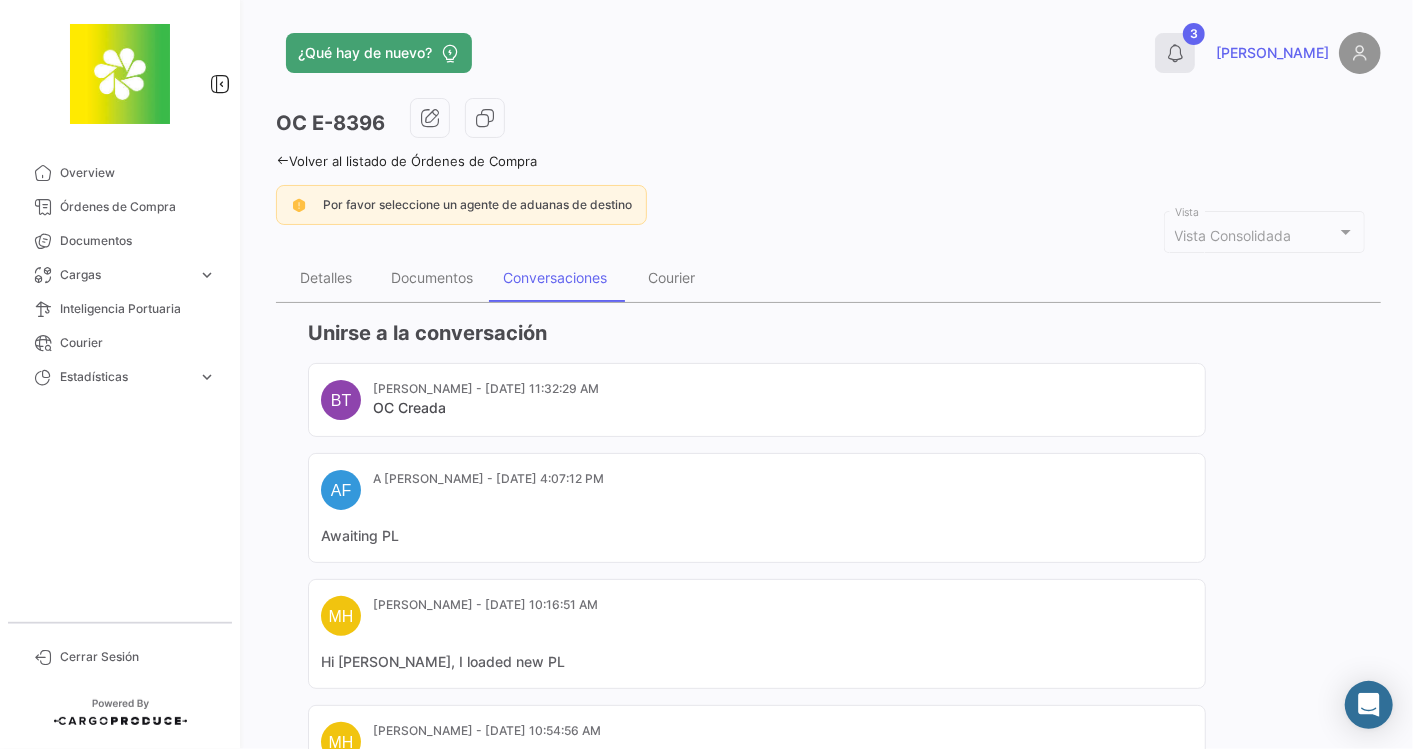 click 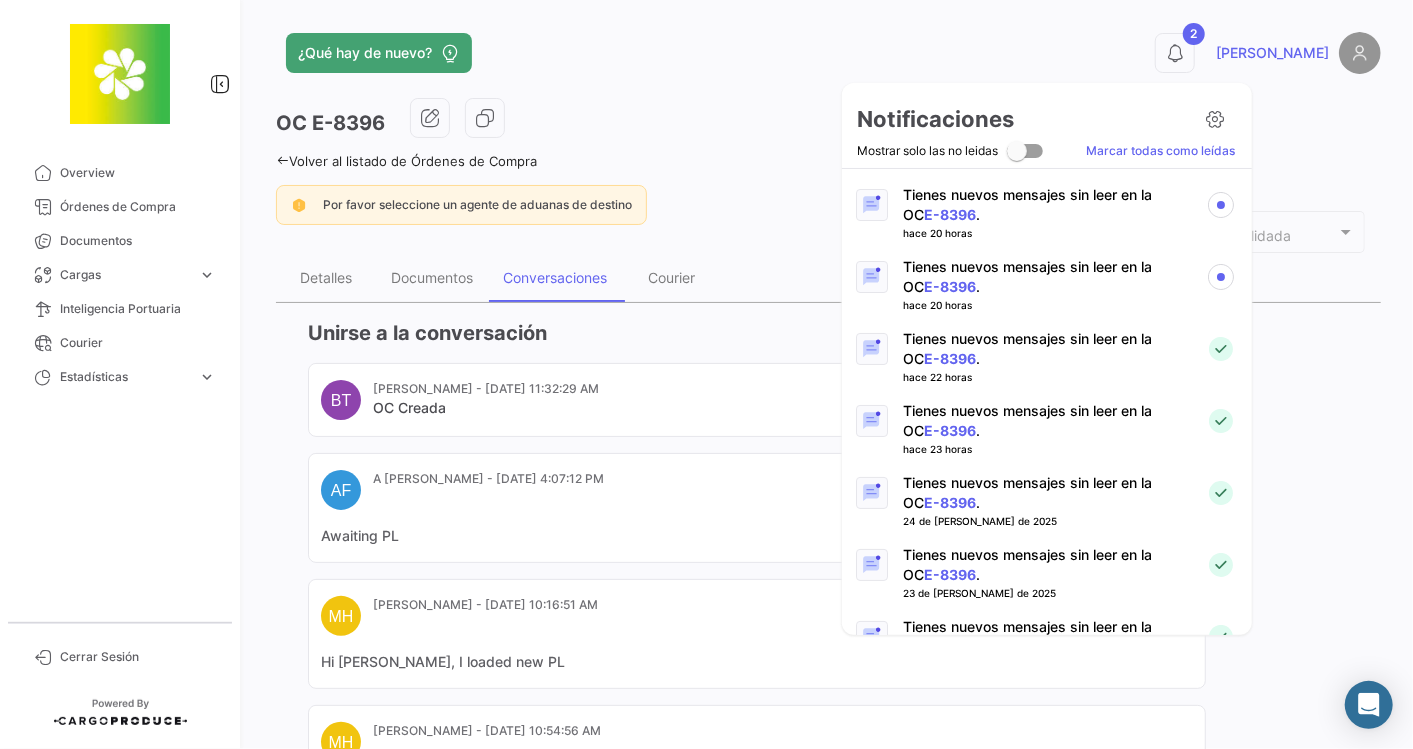 click on "hace 20 horas" at bounding box center [1046, 305] 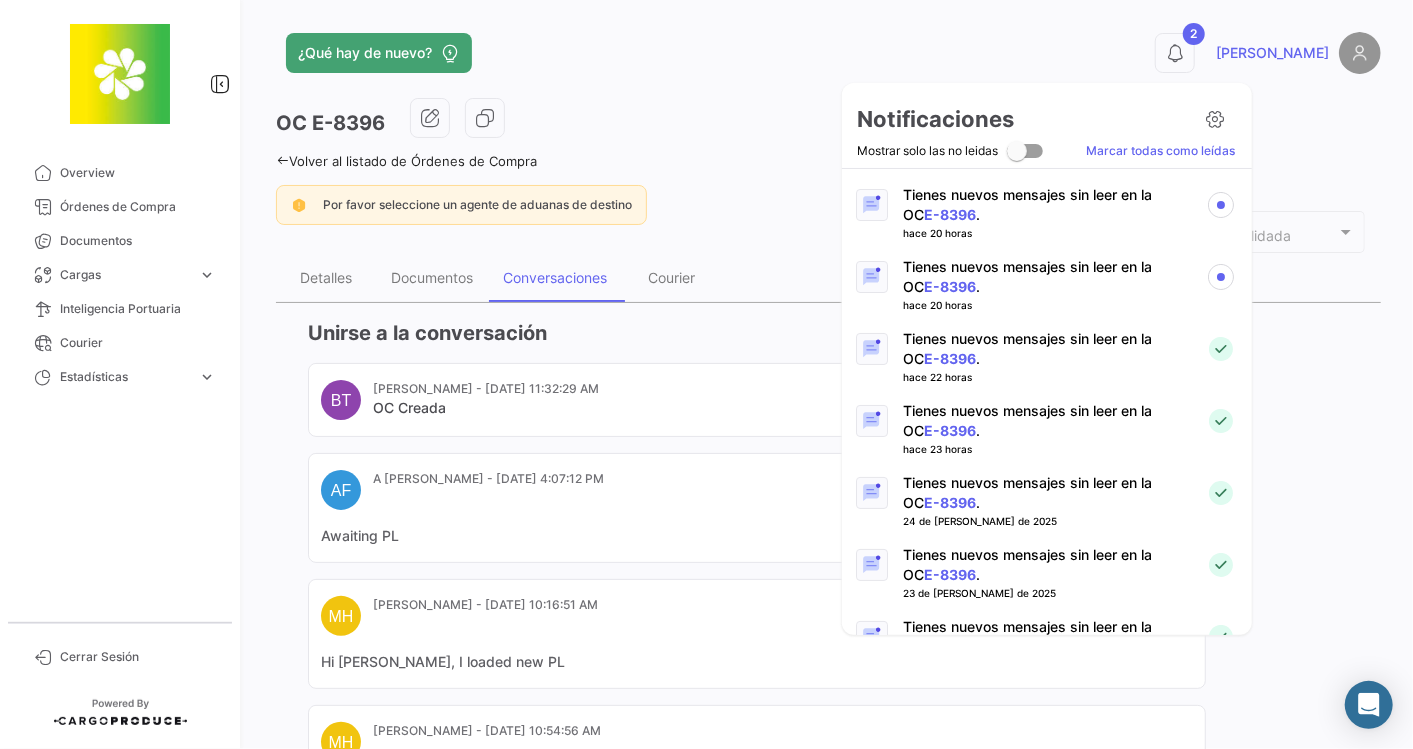 click on "Tienes nuevos mensajes sin leer en la OC    E-8396   ." at bounding box center (1046, 277) 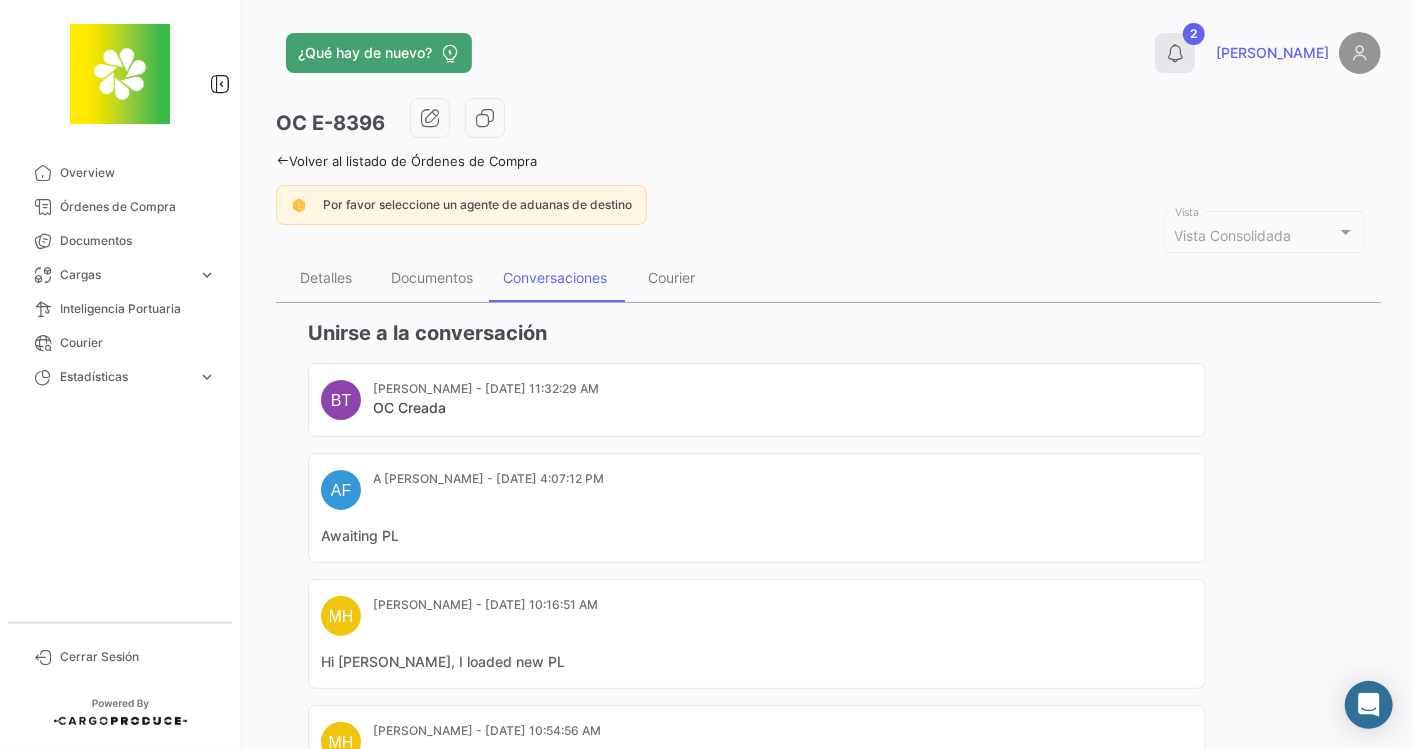 click 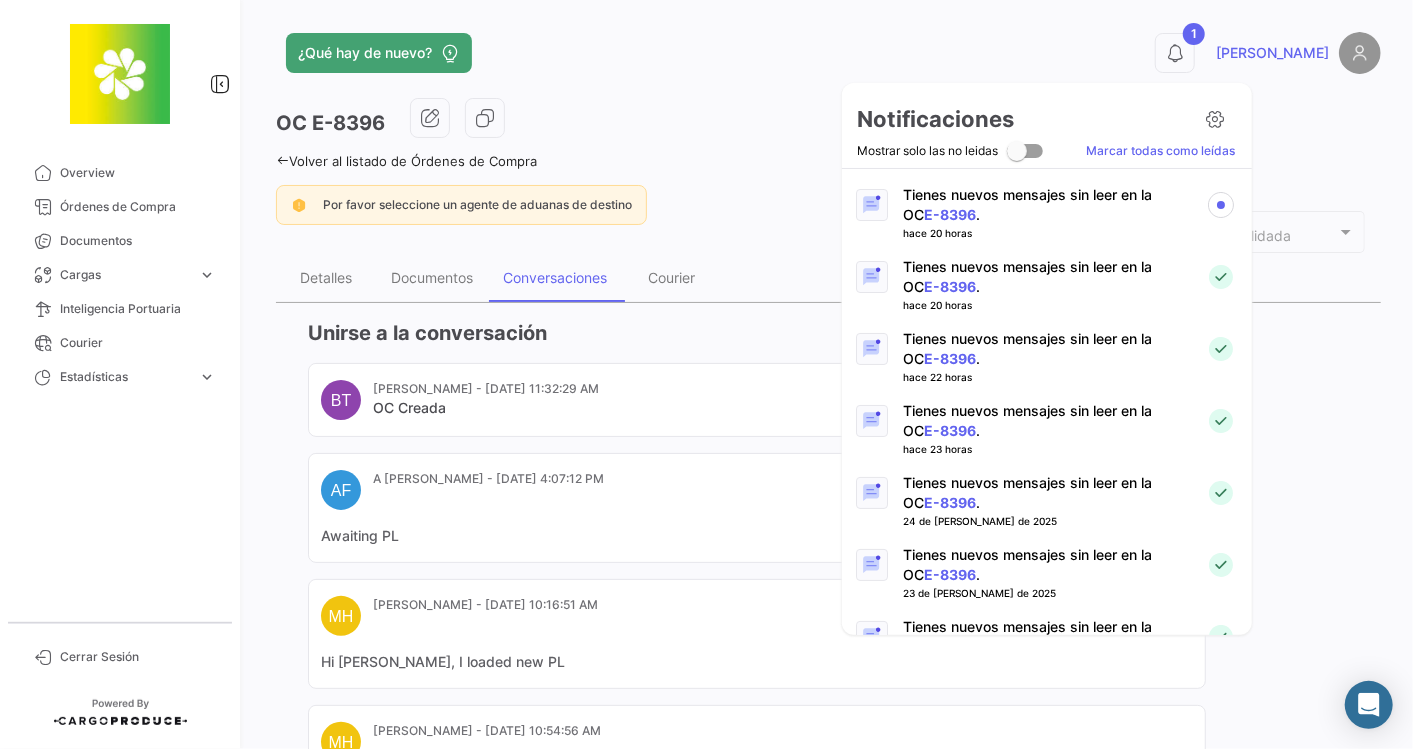 click on "Tienes nuevos mensajes sin leer en la OC    E-8396   ." at bounding box center [1046, 205] 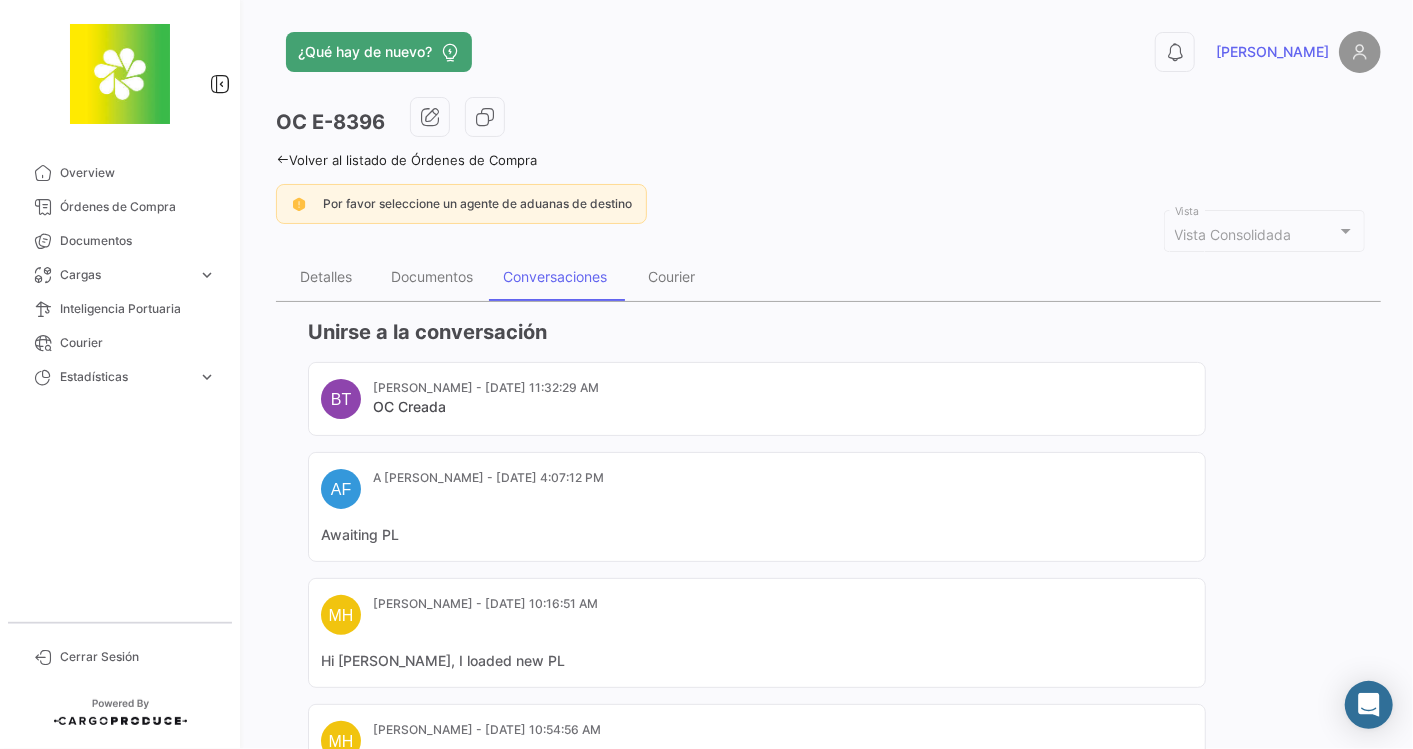 scroll, scrollTop: 0, scrollLeft: 0, axis: both 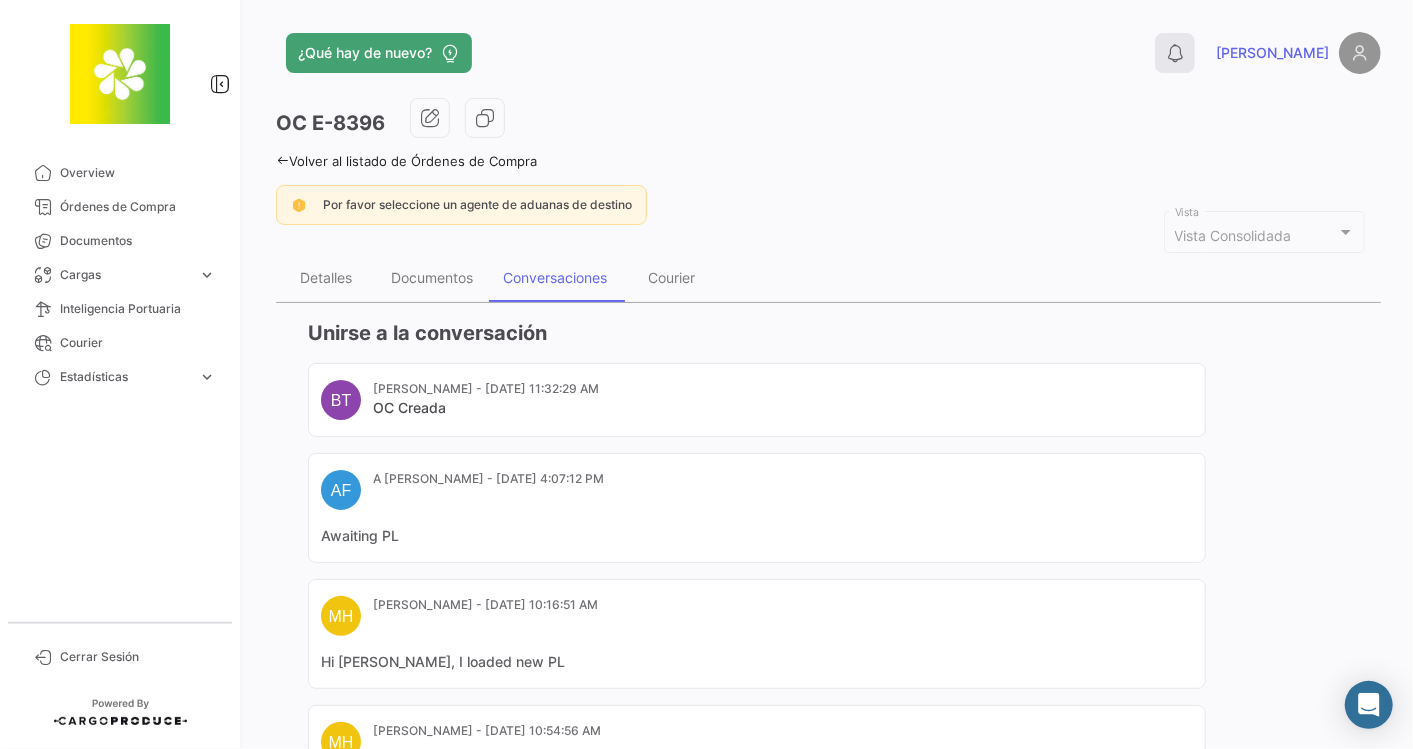 click 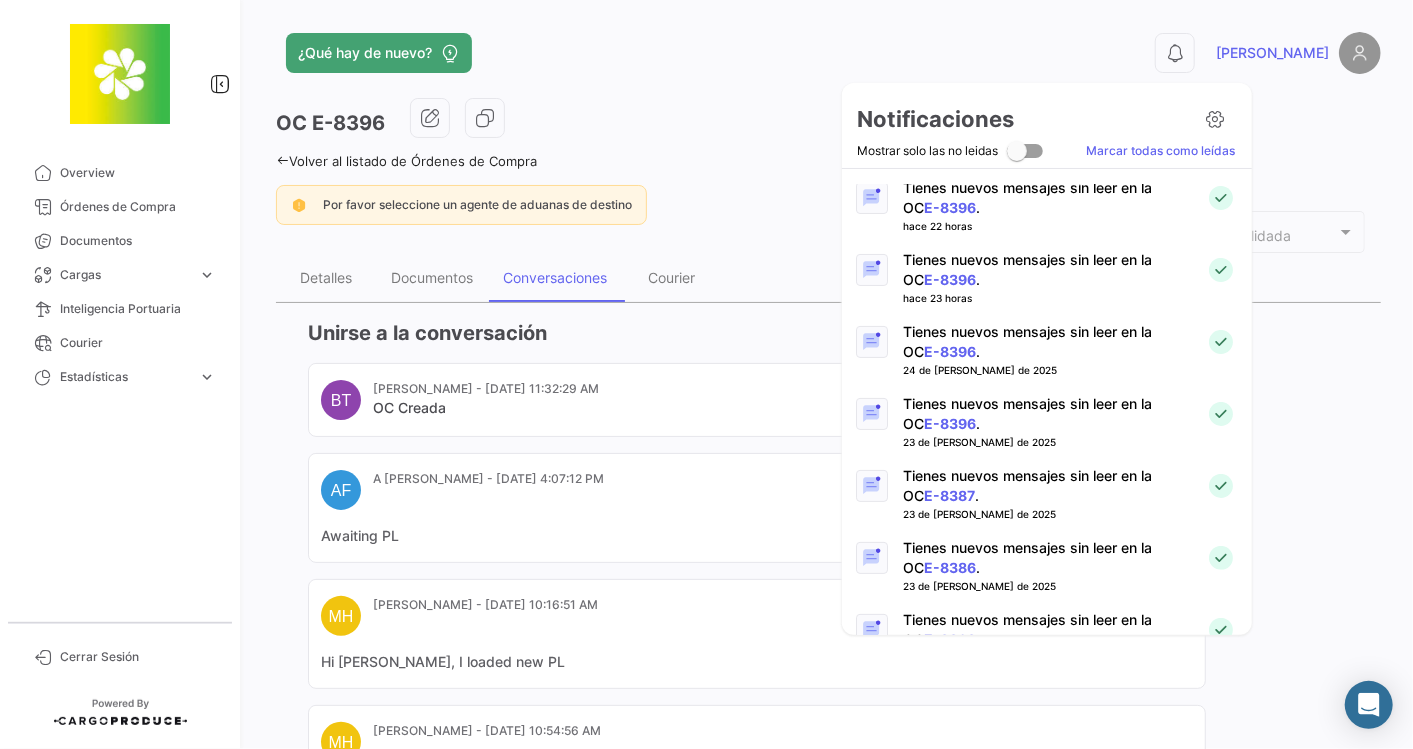 scroll, scrollTop: 0, scrollLeft: 0, axis: both 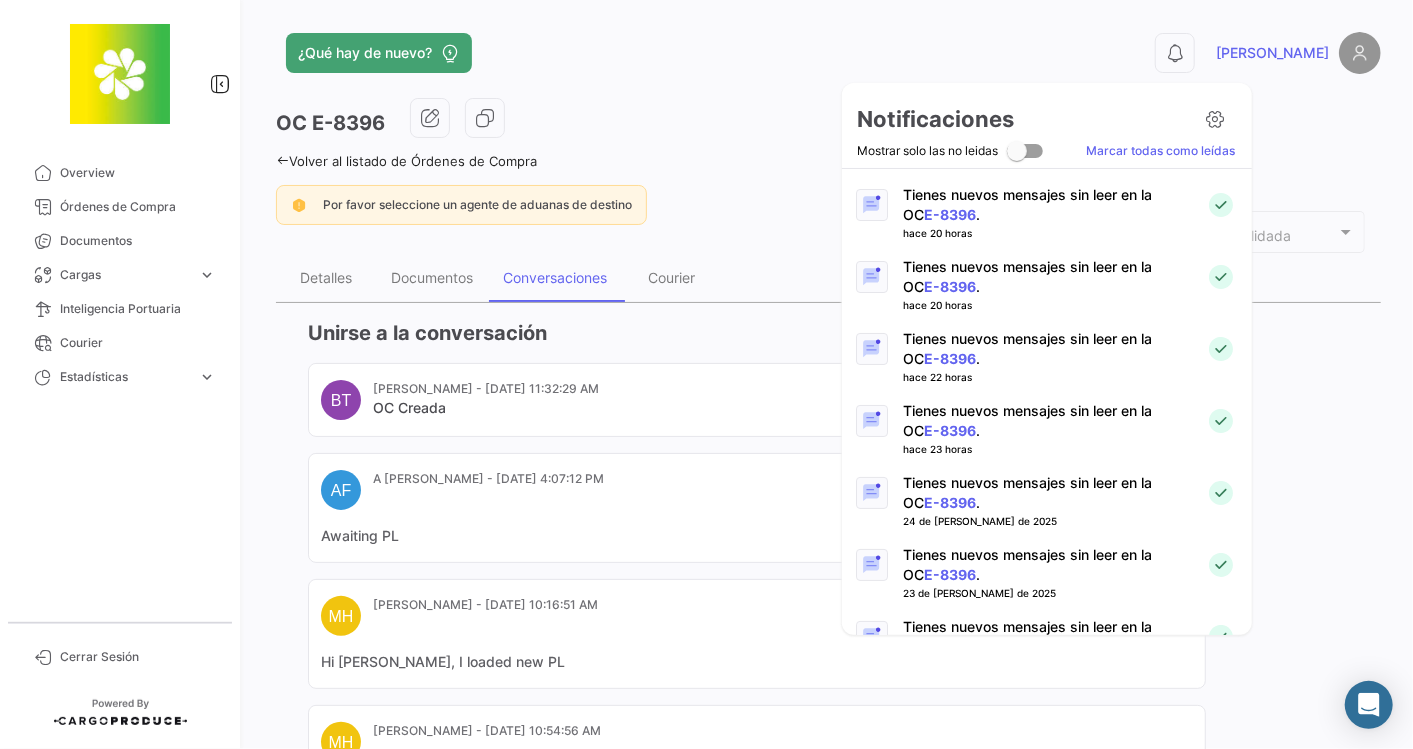 click at bounding box center (706, 374) 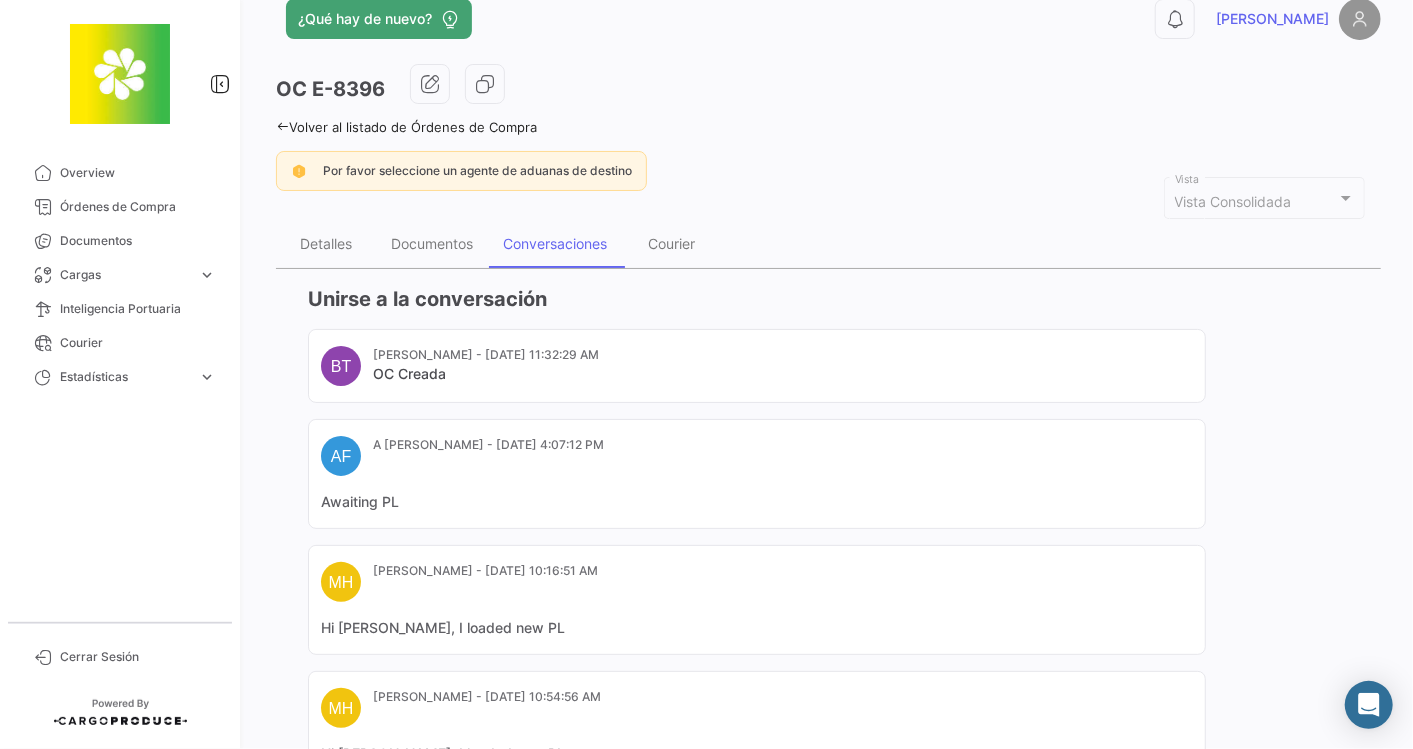 scroll, scrollTop: 0, scrollLeft: 0, axis: both 